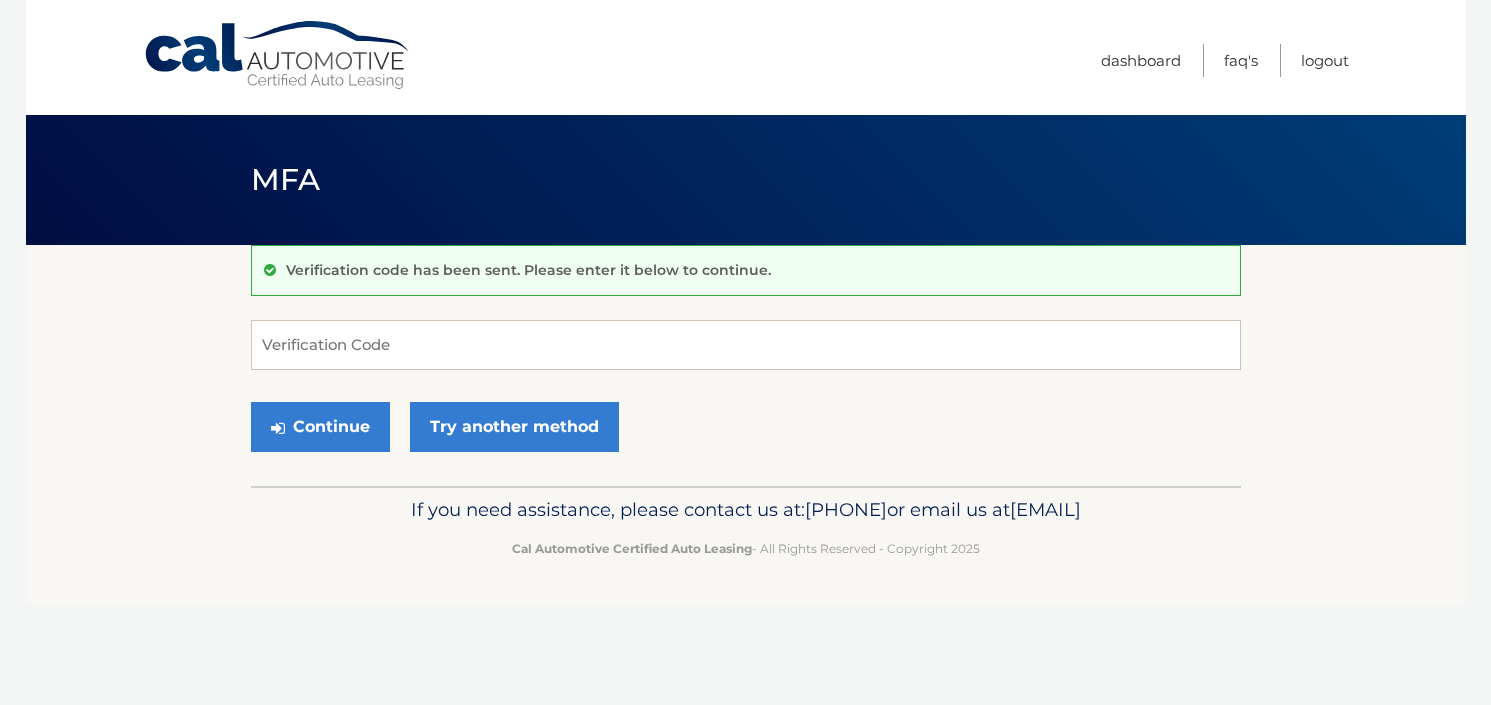 scroll, scrollTop: 0, scrollLeft: 0, axis: both 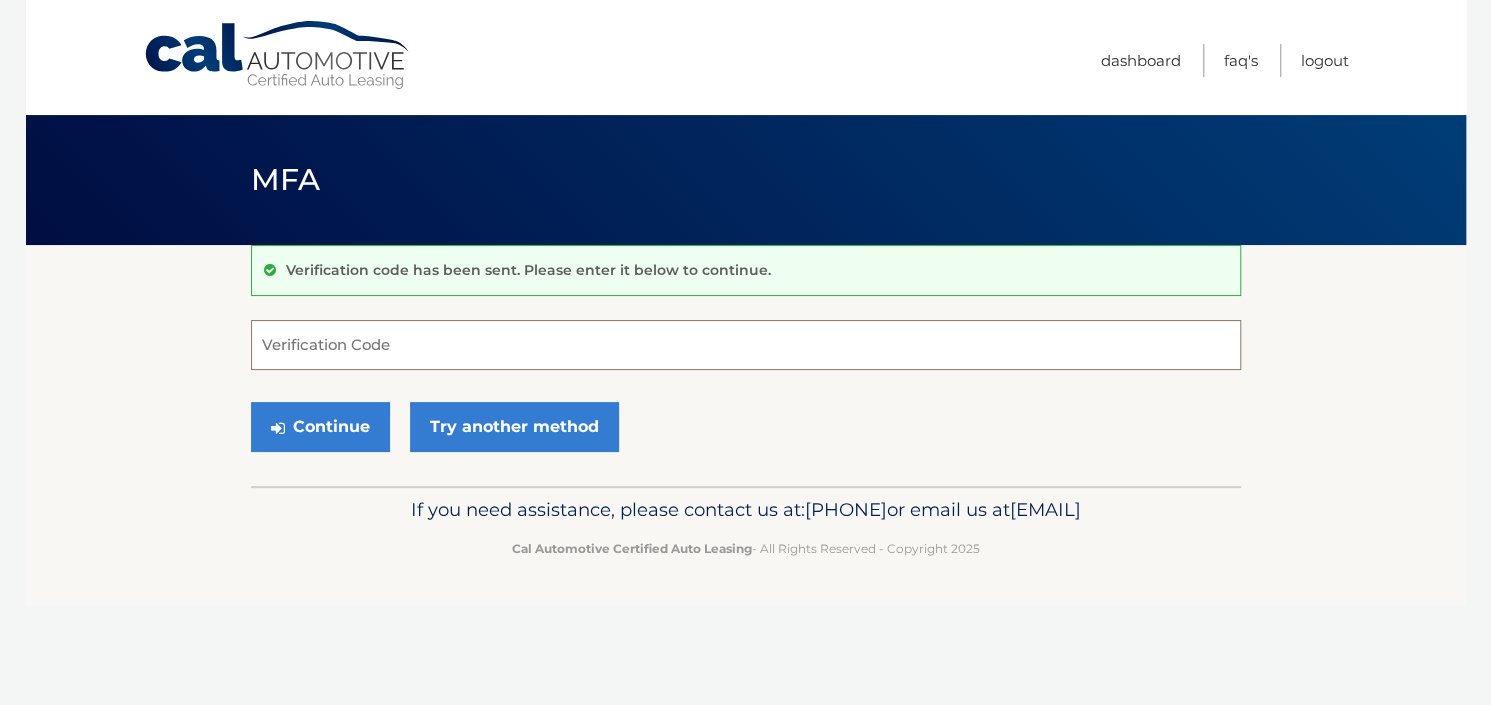 click on "Verification Code" at bounding box center [746, 345] 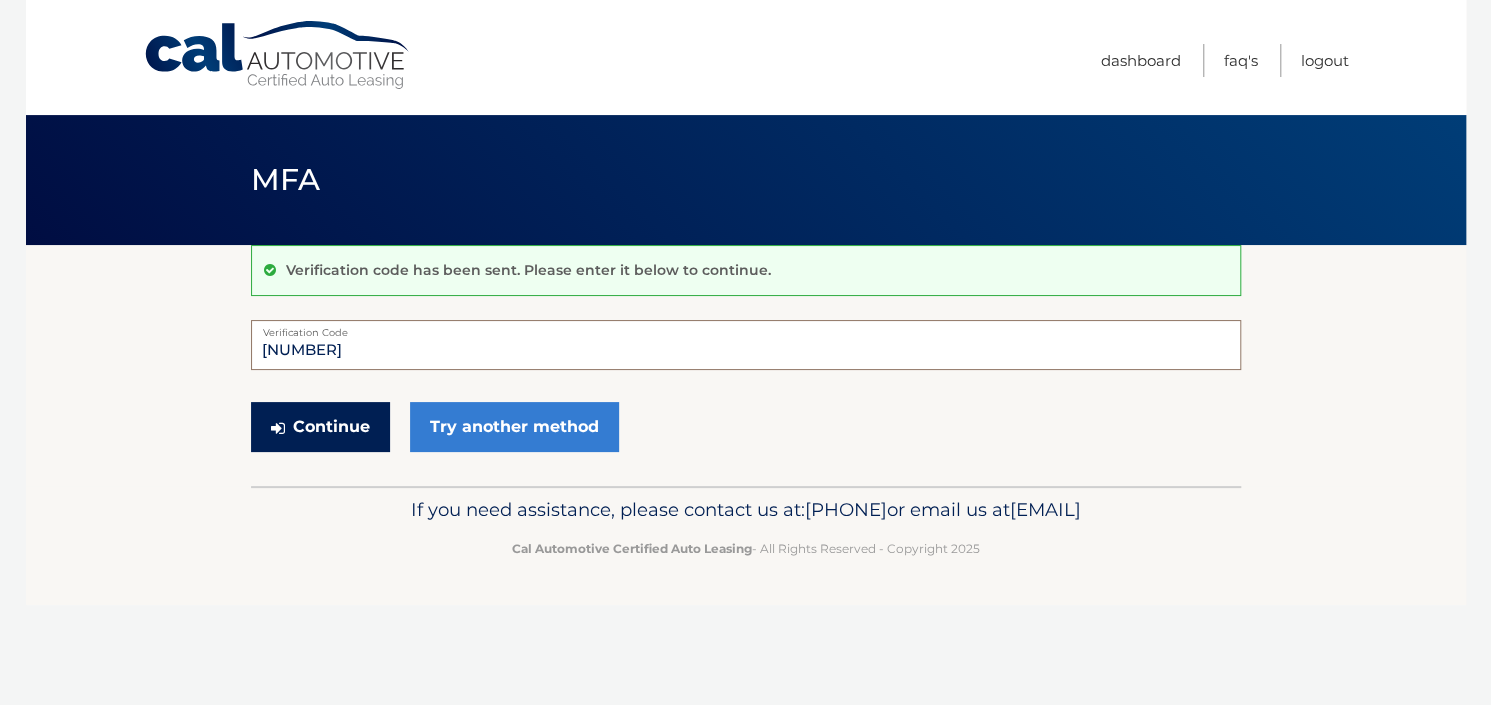 type on "162738" 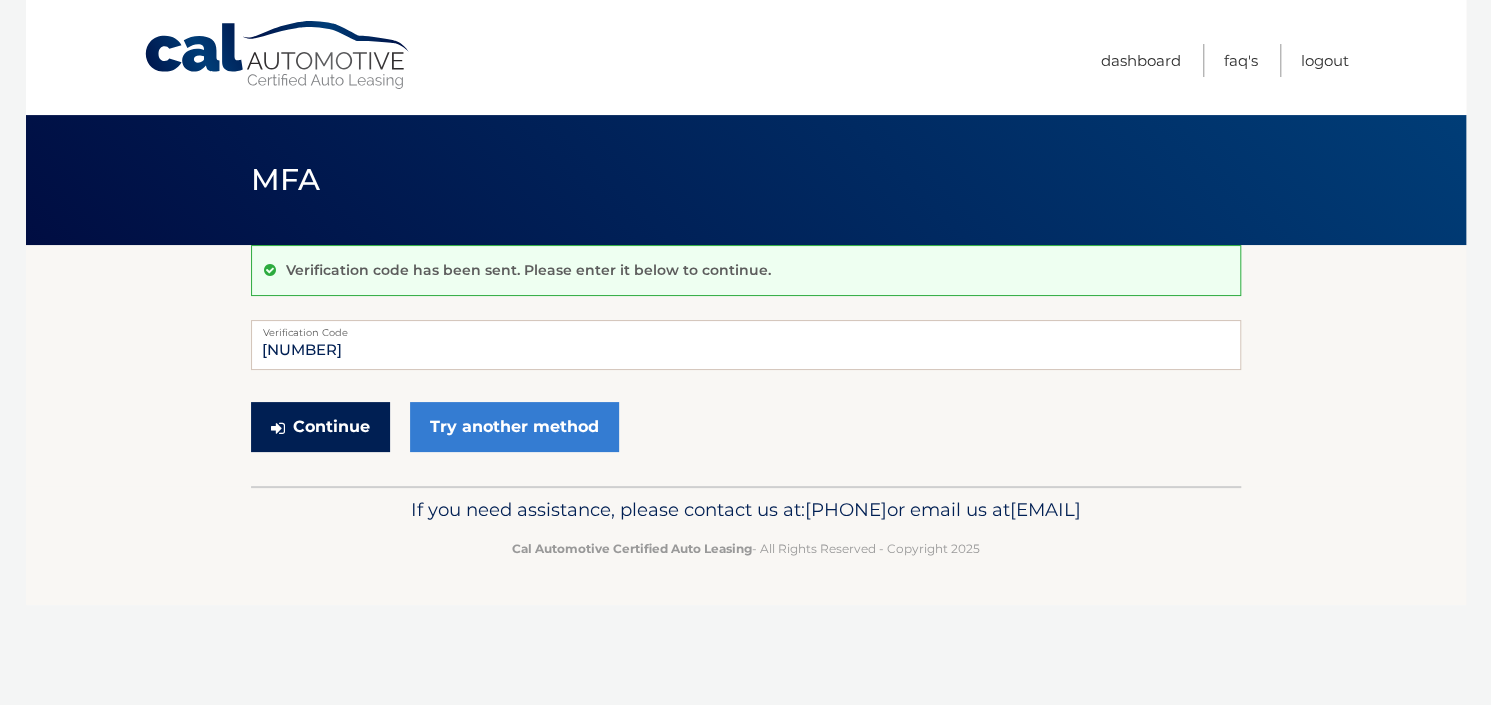 click on "Continue" at bounding box center [320, 427] 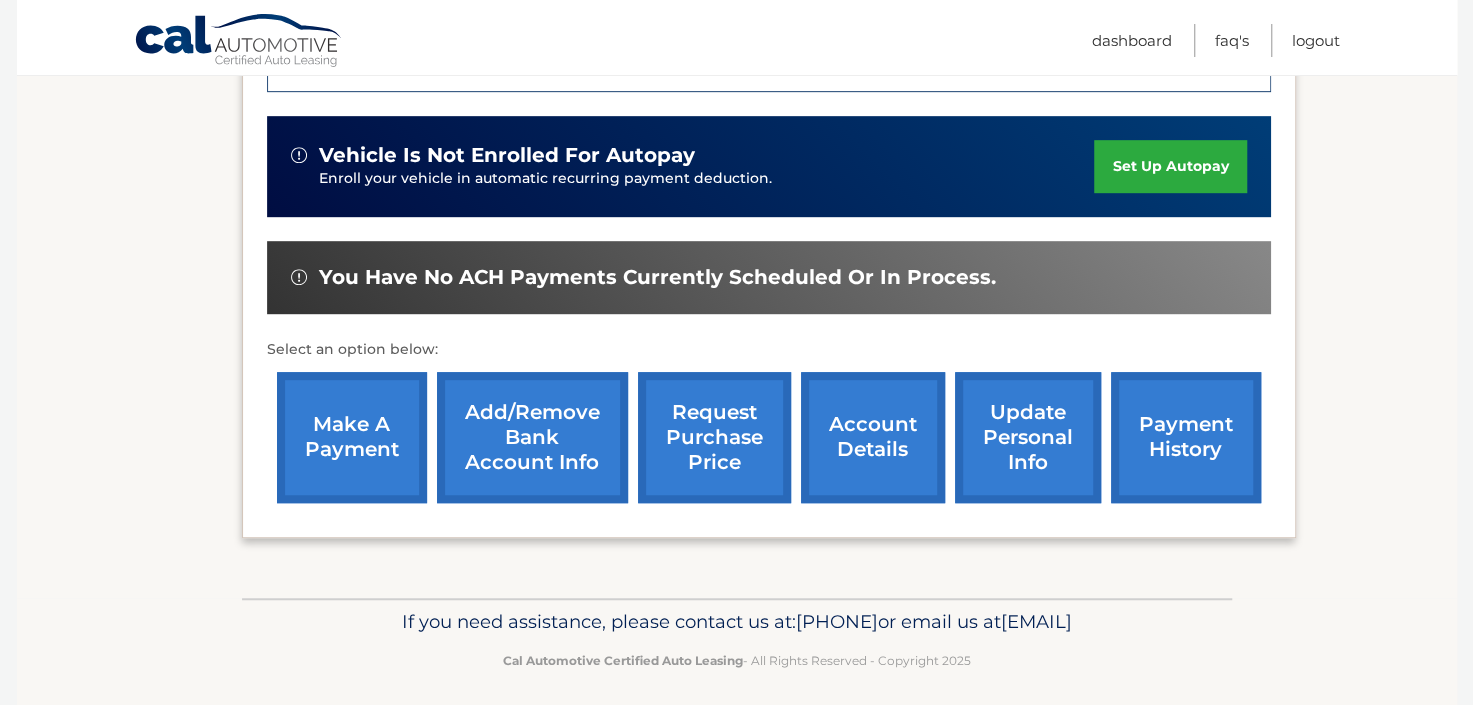 scroll, scrollTop: 653, scrollLeft: 0, axis: vertical 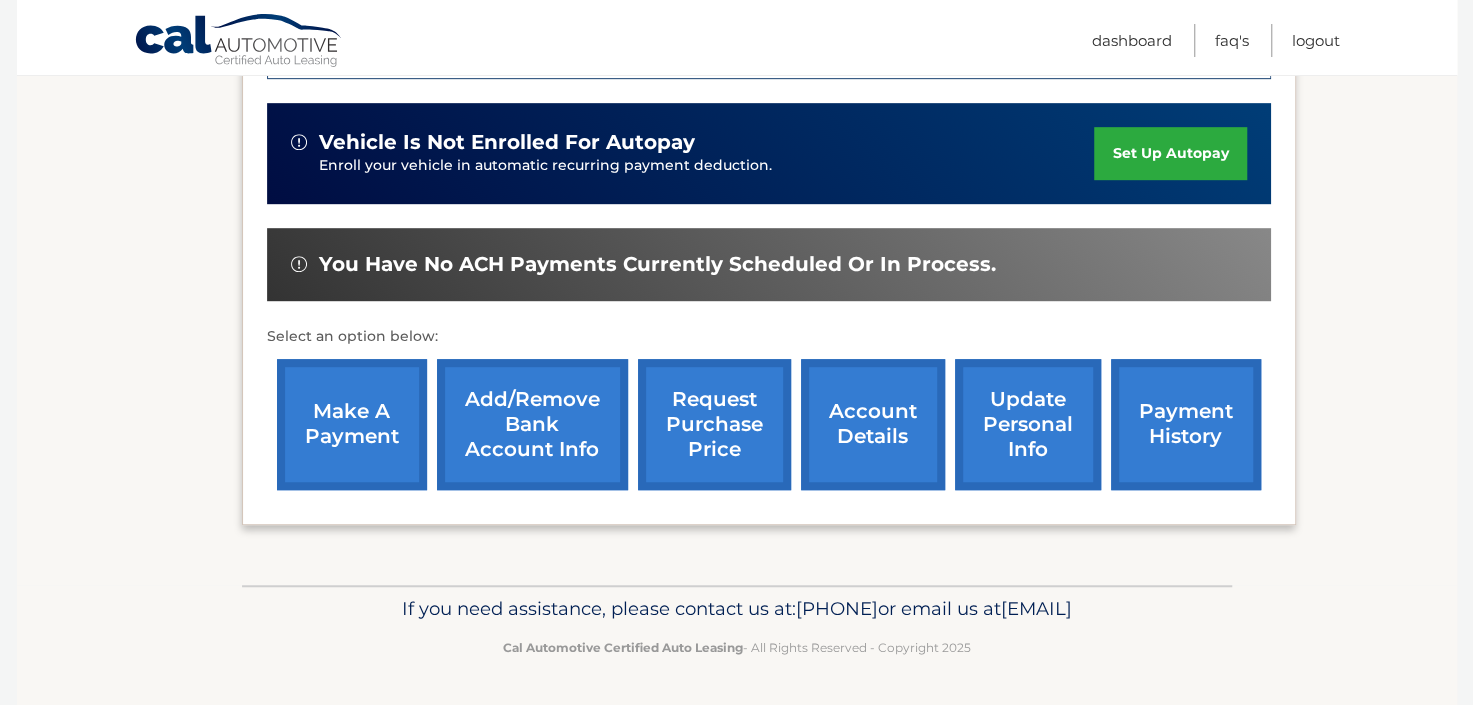 click on "make a payment" at bounding box center [352, 424] 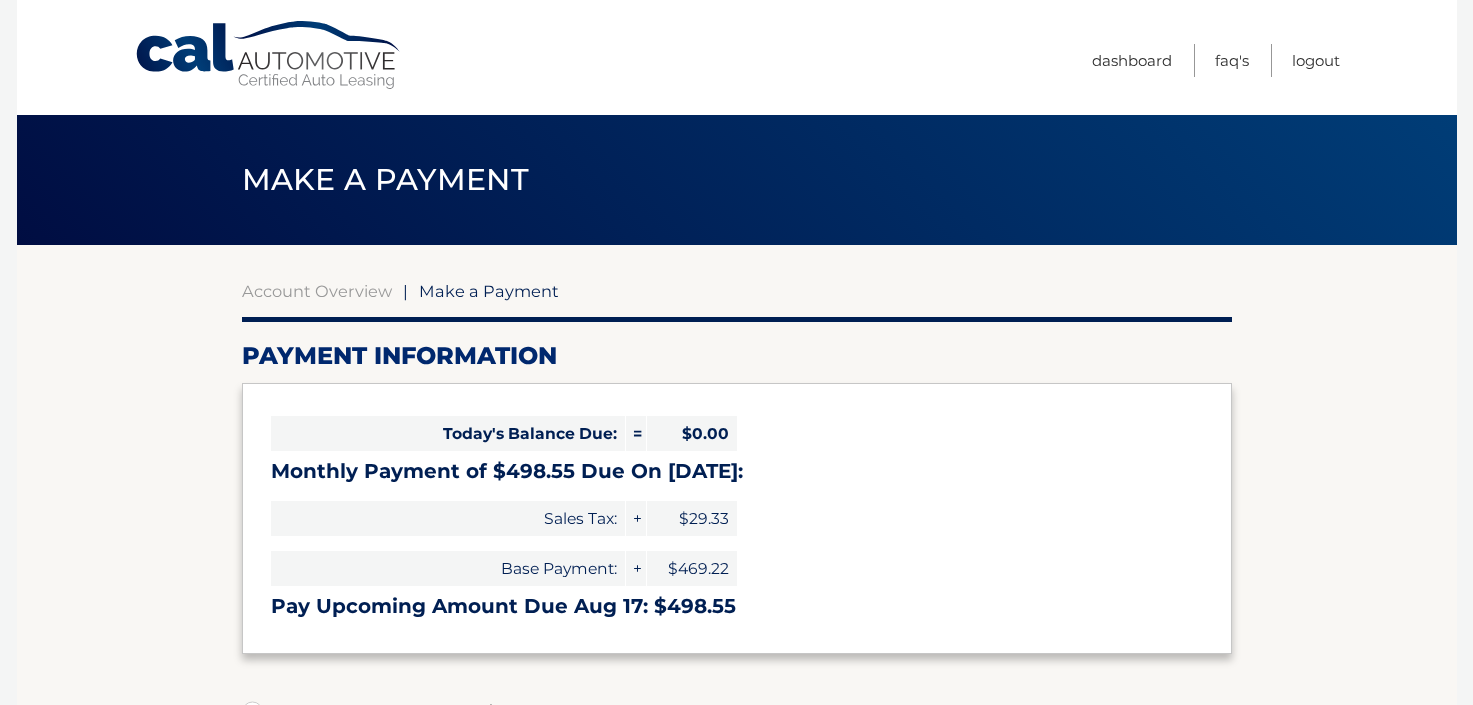 scroll, scrollTop: 0, scrollLeft: 0, axis: both 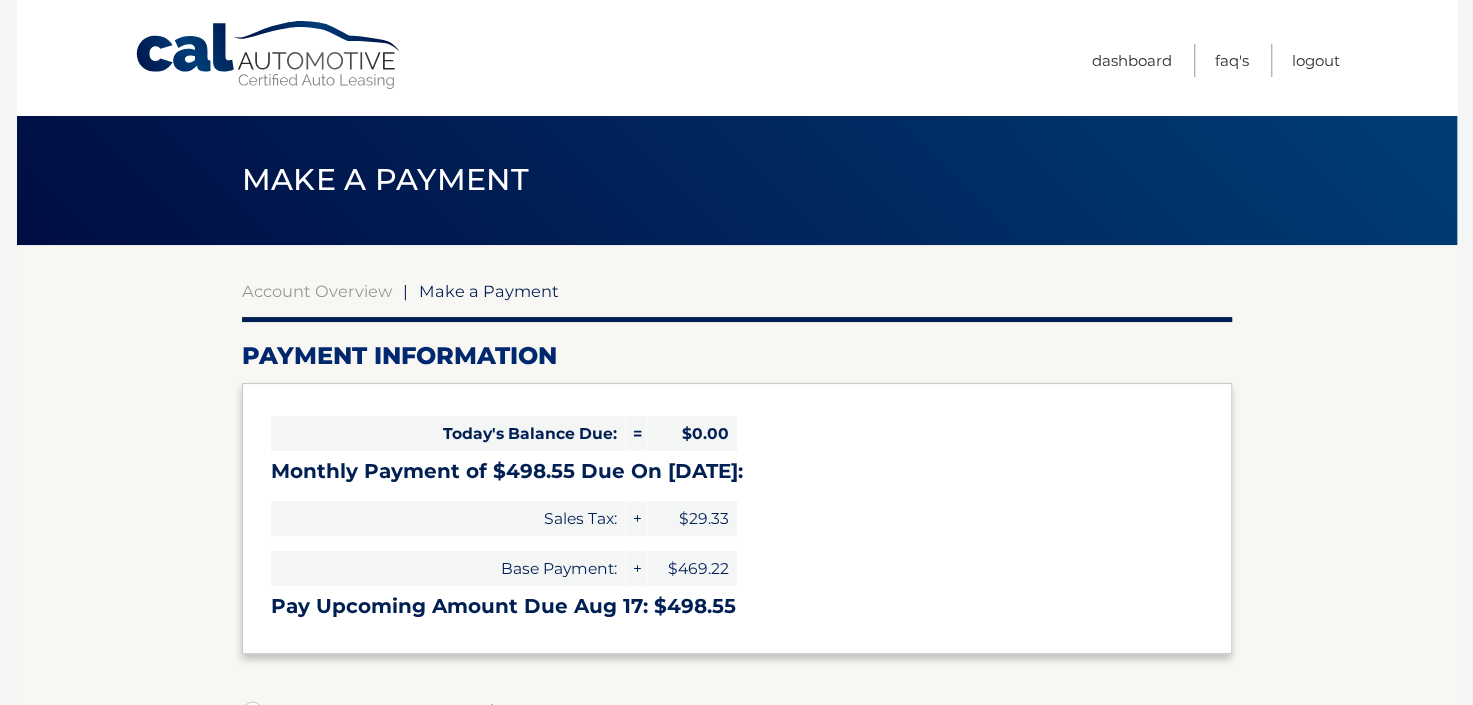 select on "YzAzNzU4M2UtYjVlMi00ZTAyLWIzNTQtYThiMDE4YjZkYWY3" 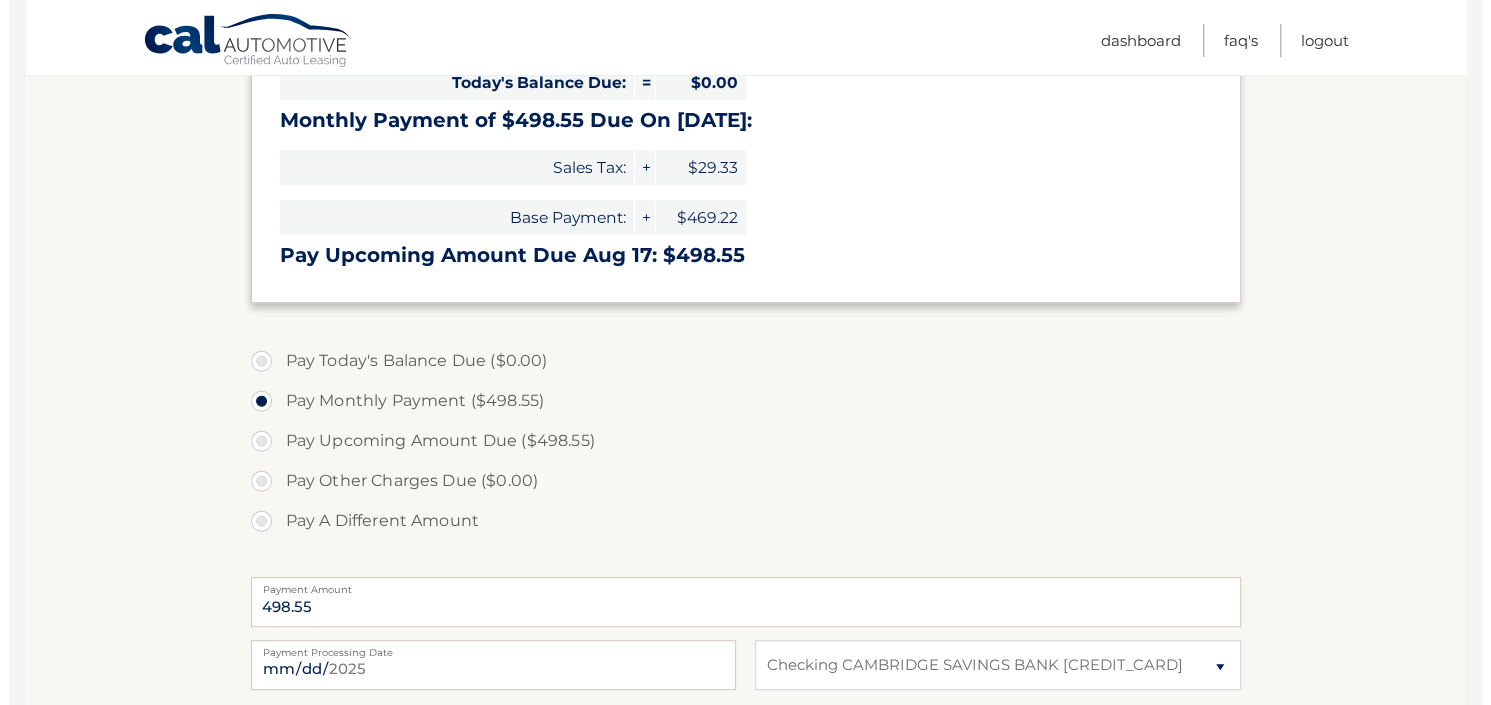 scroll, scrollTop: 585, scrollLeft: 0, axis: vertical 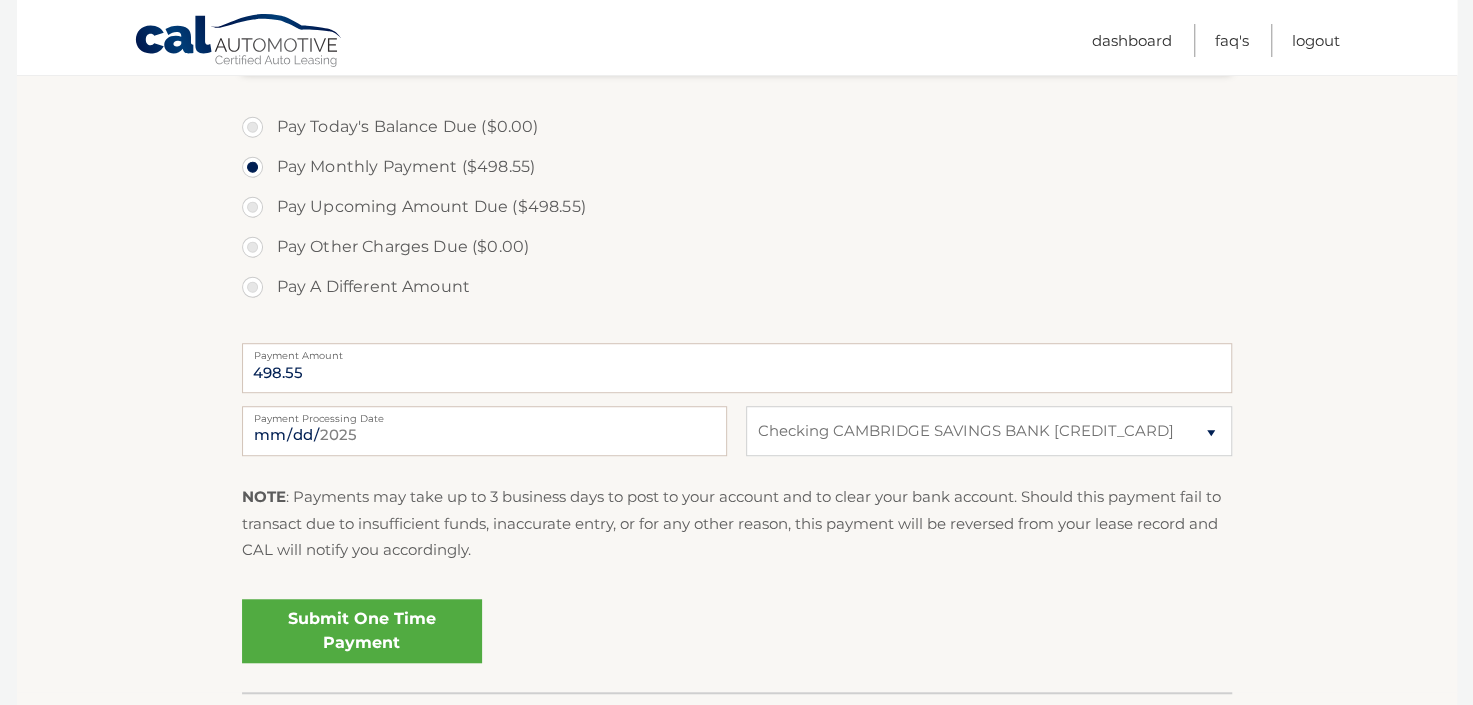 click on "Submit One Time Payment" at bounding box center [362, 631] 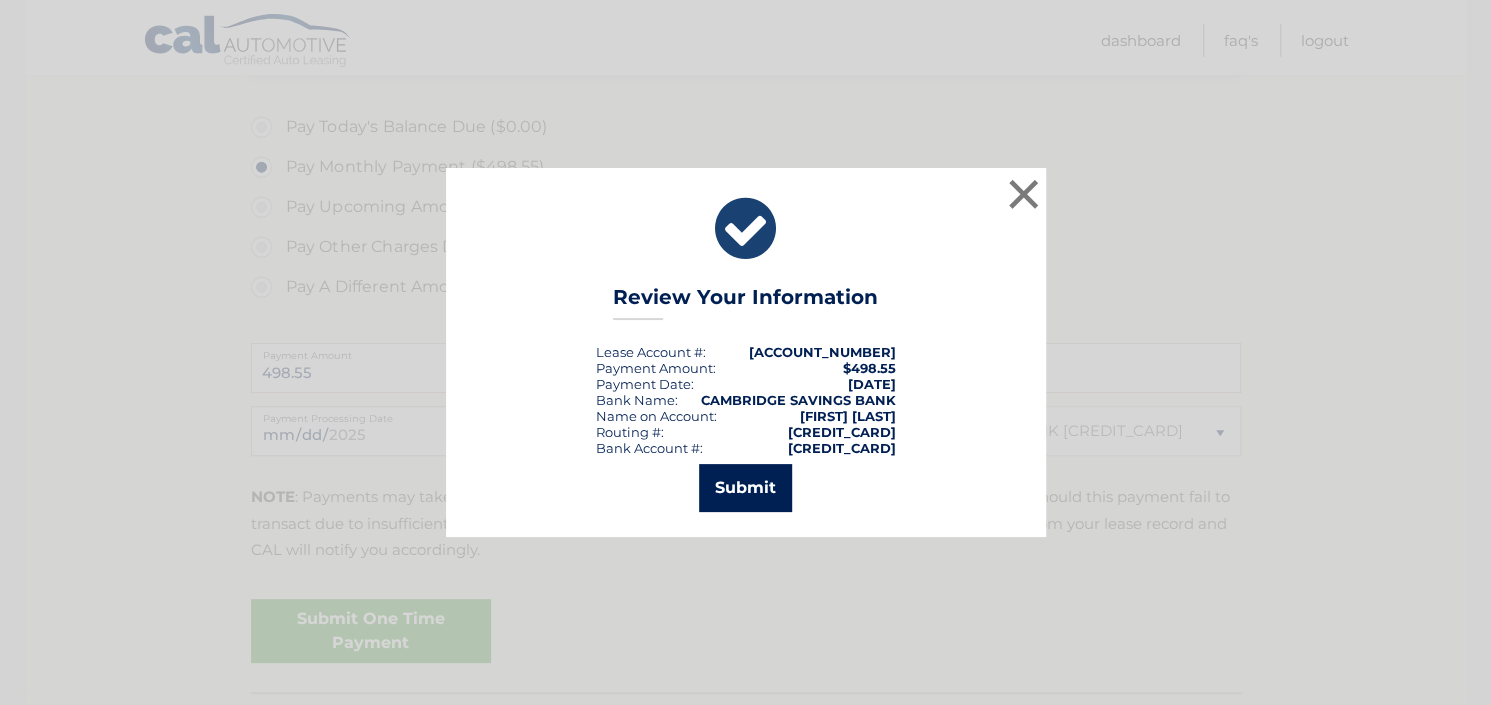 click on "Submit" at bounding box center [745, 488] 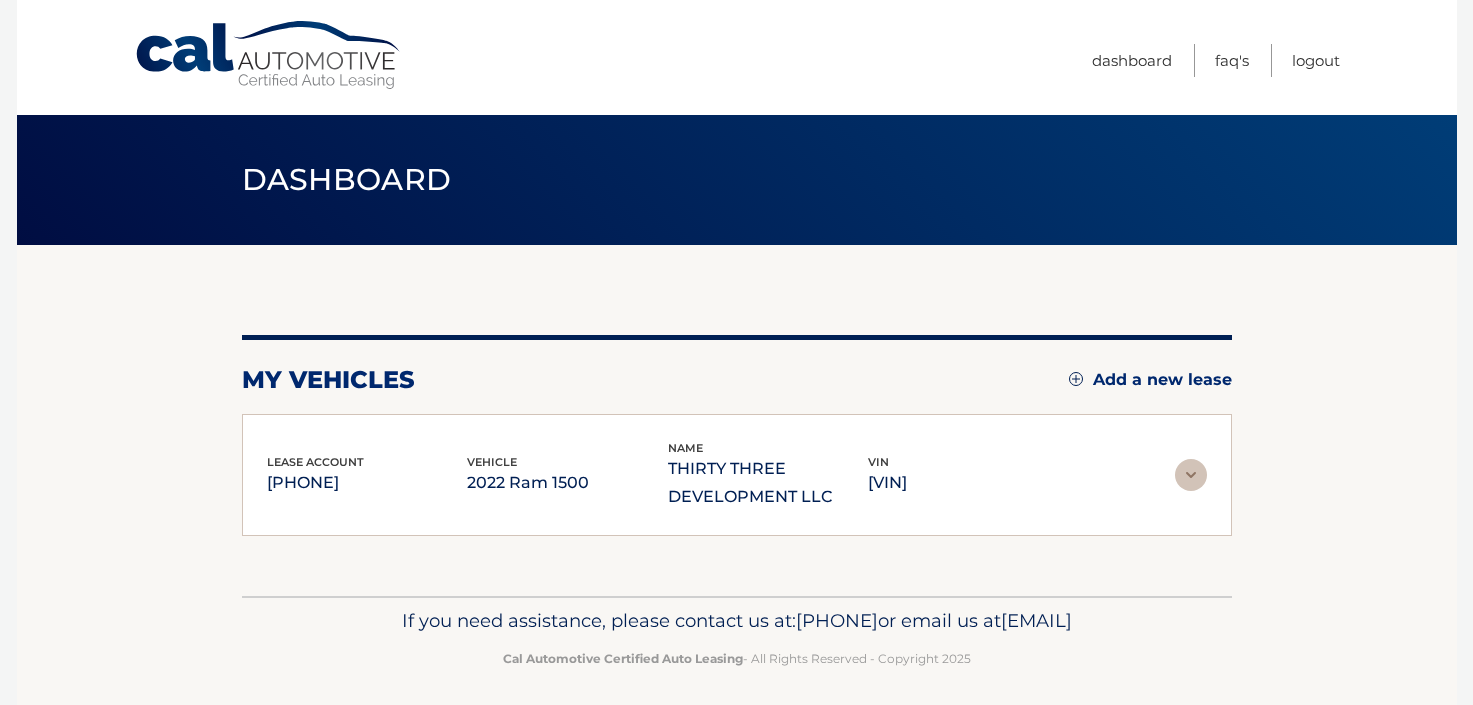 scroll, scrollTop: 0, scrollLeft: 0, axis: both 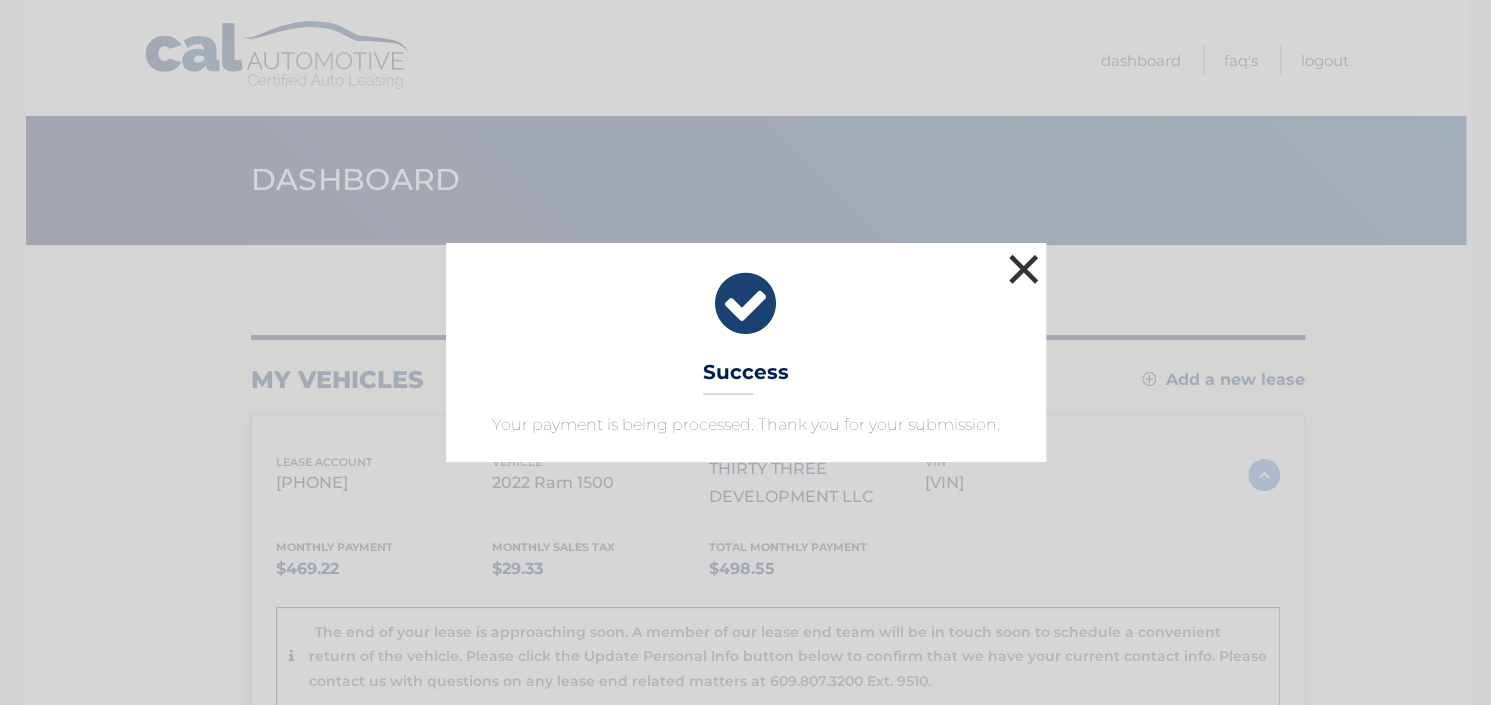click on "×" at bounding box center (1024, 269) 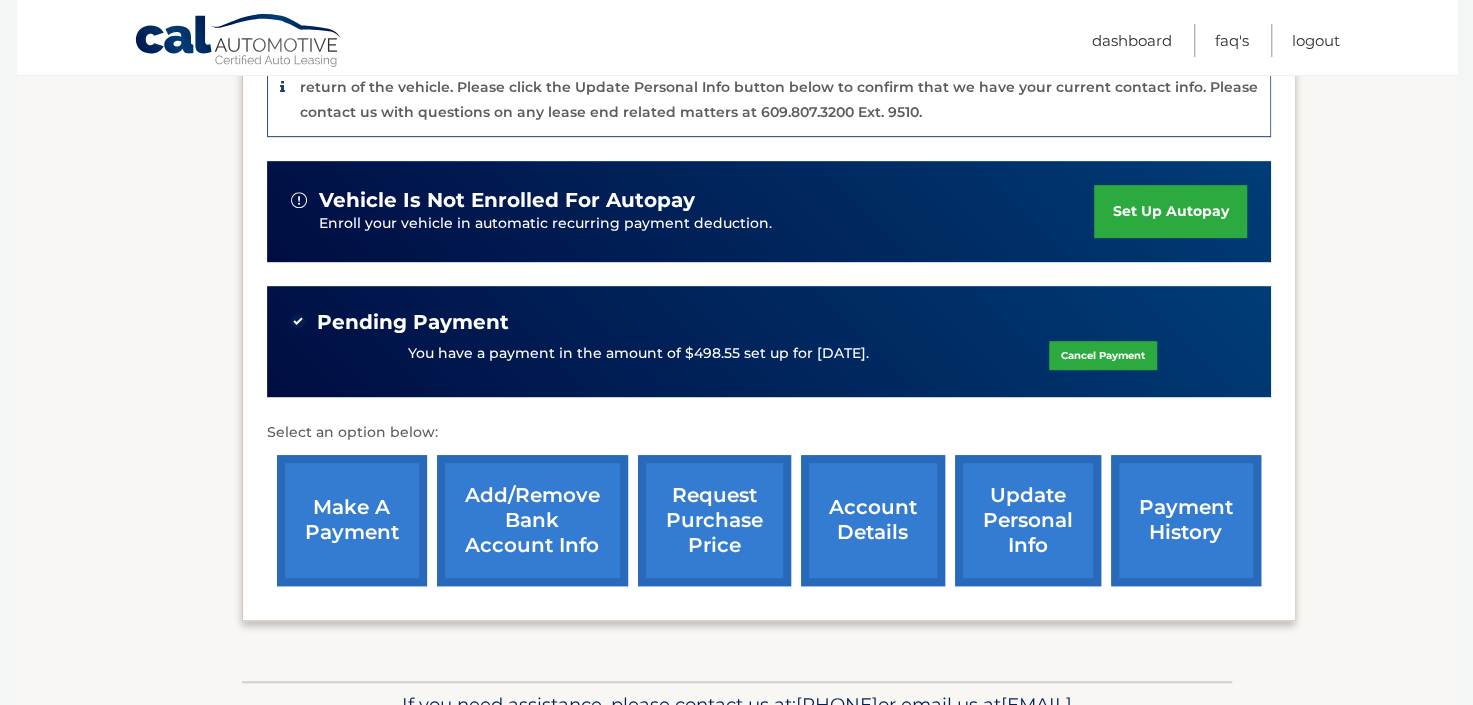scroll, scrollTop: 692, scrollLeft: 0, axis: vertical 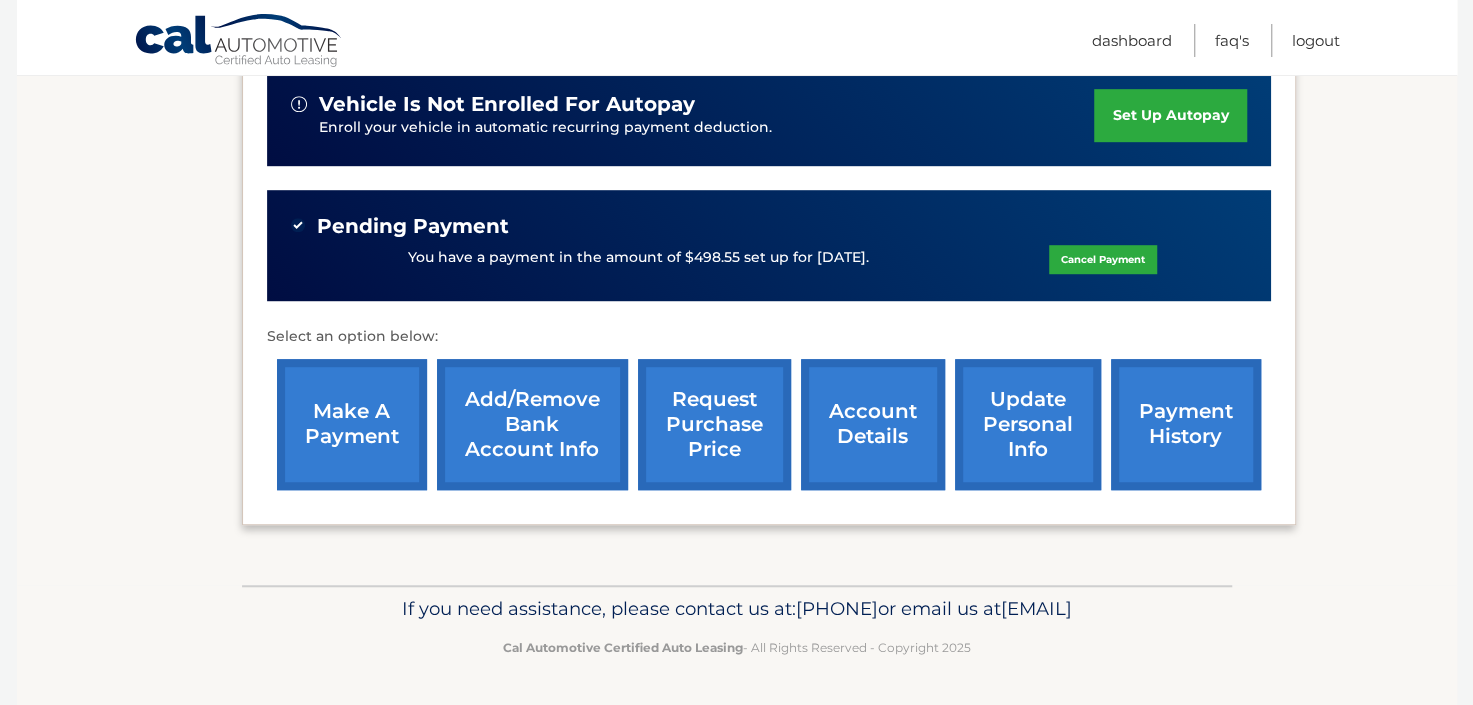 click on "account details" at bounding box center [873, 424] 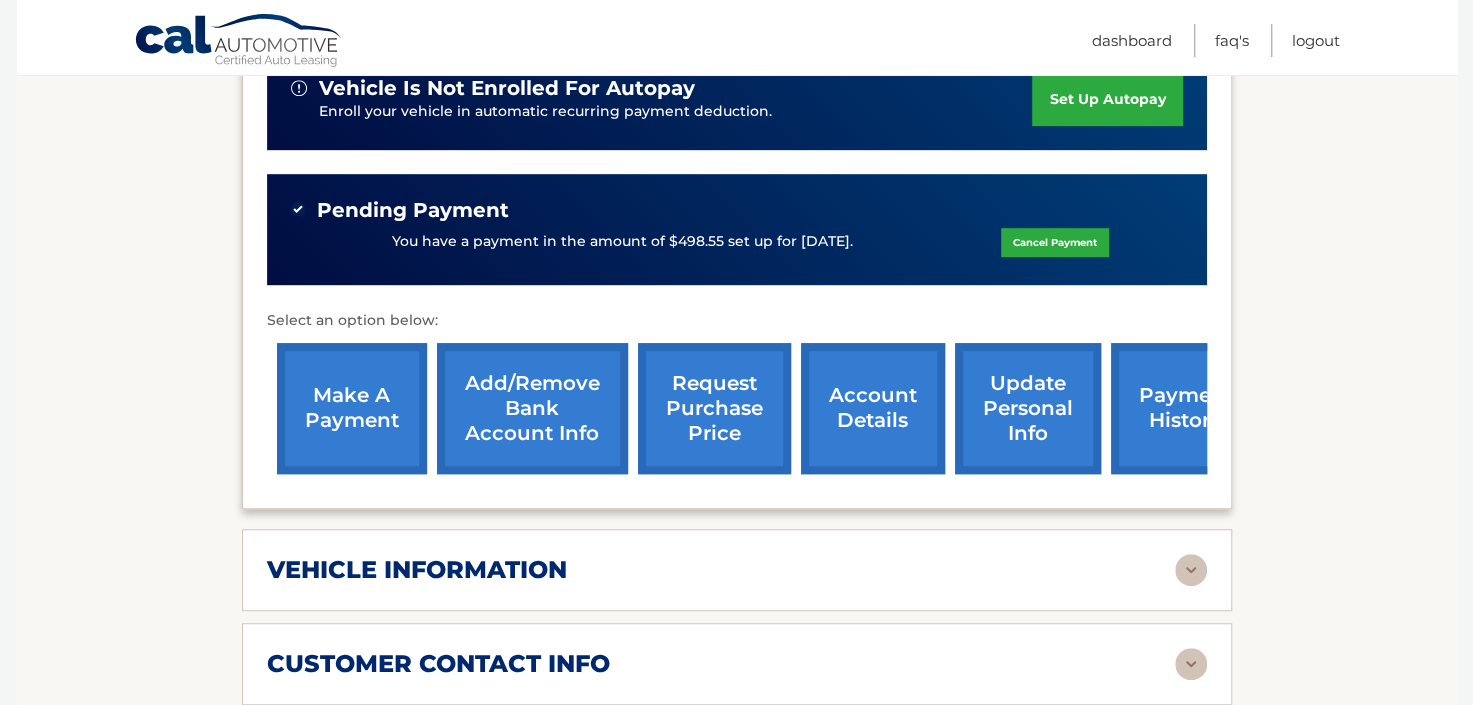 scroll, scrollTop: 585, scrollLeft: 0, axis: vertical 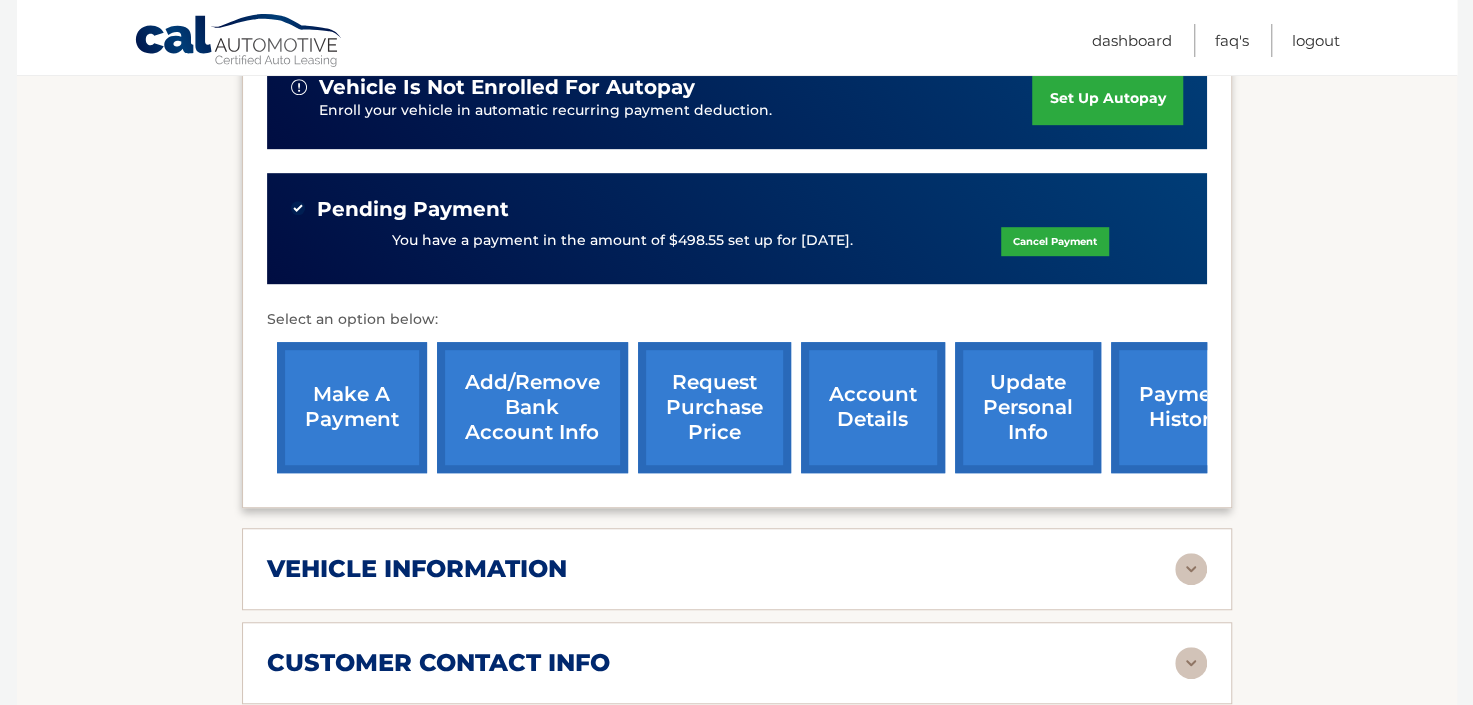 click on "payment history" at bounding box center [1186, 407] 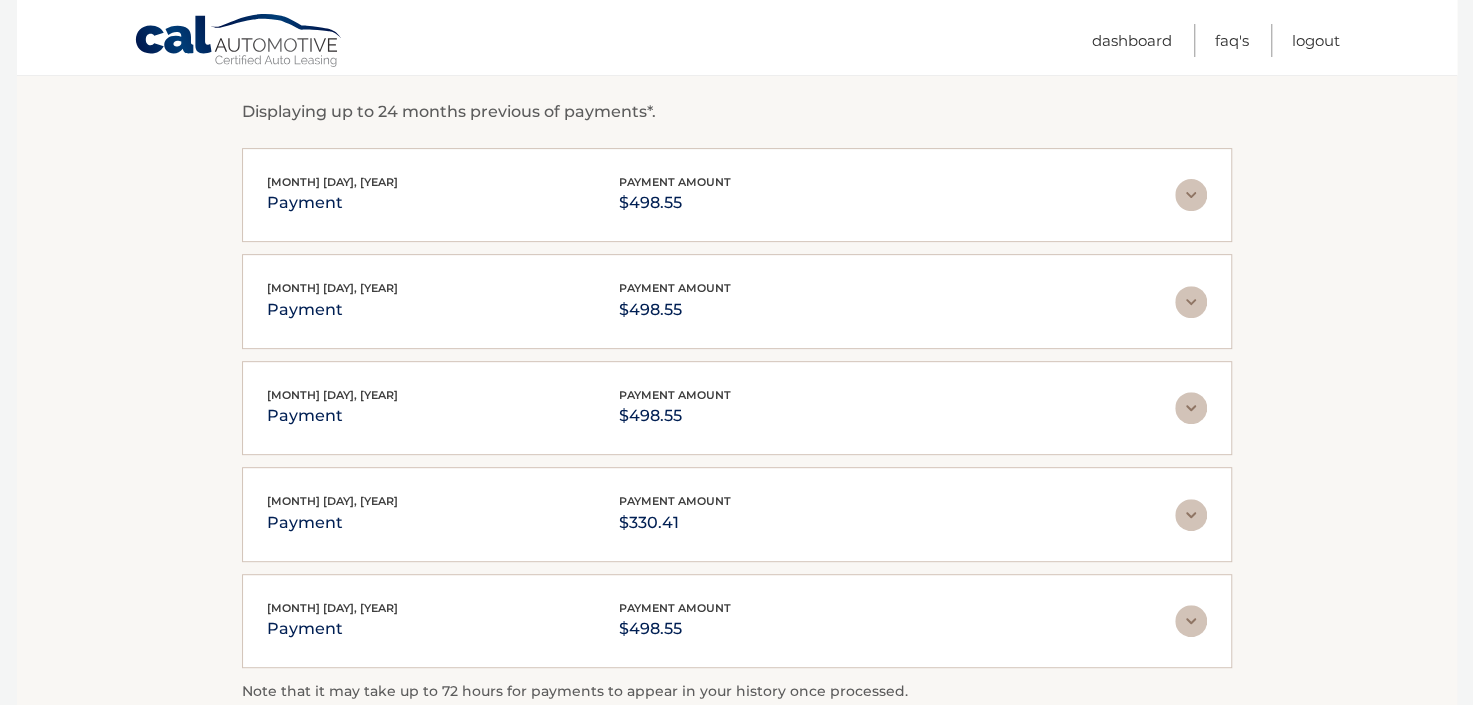scroll, scrollTop: 0, scrollLeft: 0, axis: both 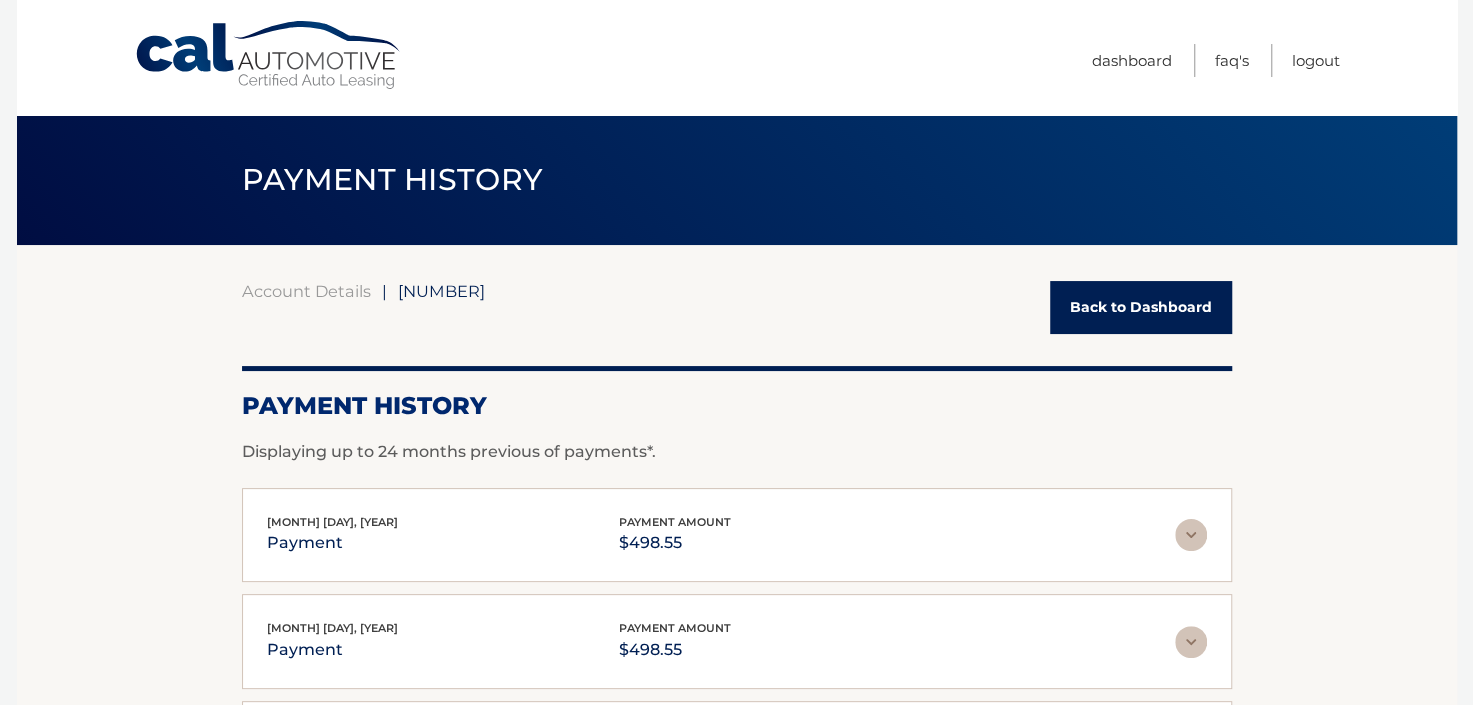 click on "Back to Dashboard" at bounding box center (1141, 307) 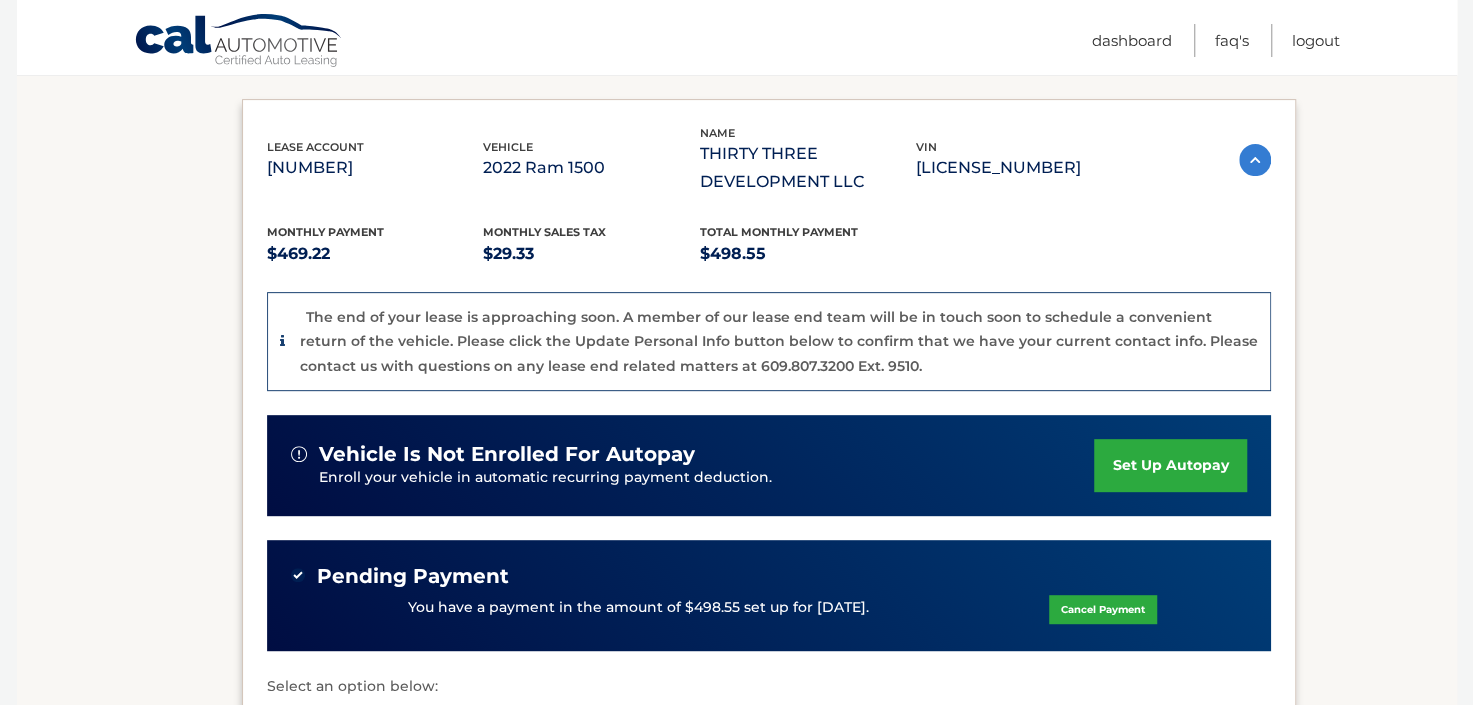scroll, scrollTop: 468, scrollLeft: 0, axis: vertical 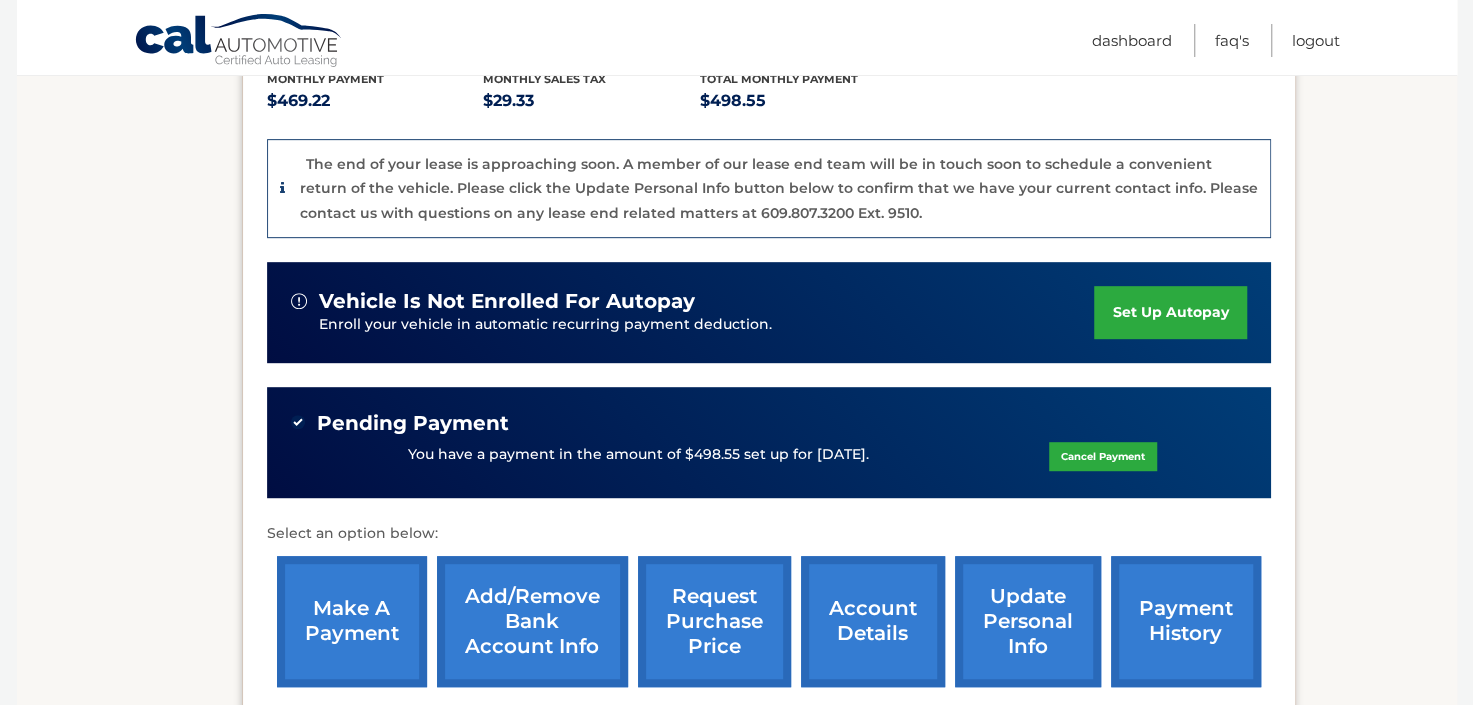click on "account details" at bounding box center [873, 621] 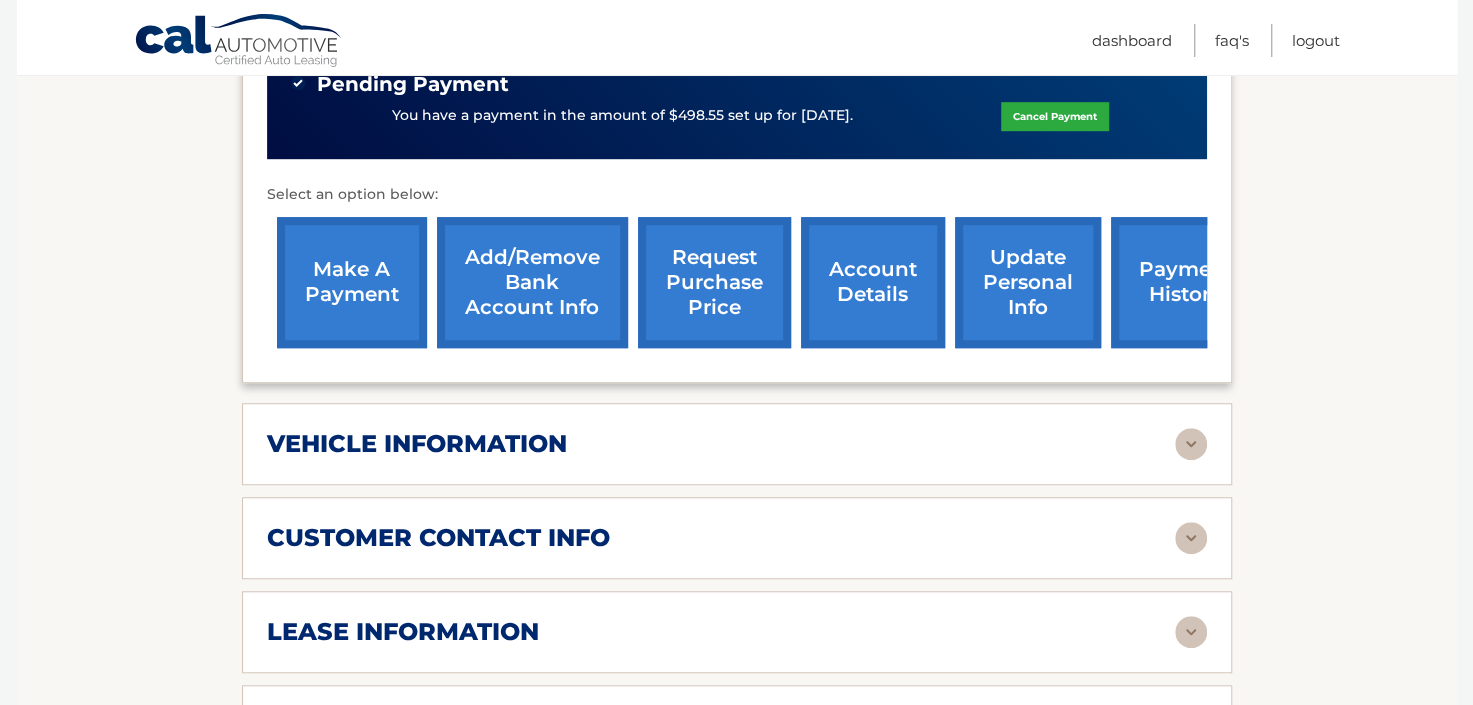scroll, scrollTop: 820, scrollLeft: 0, axis: vertical 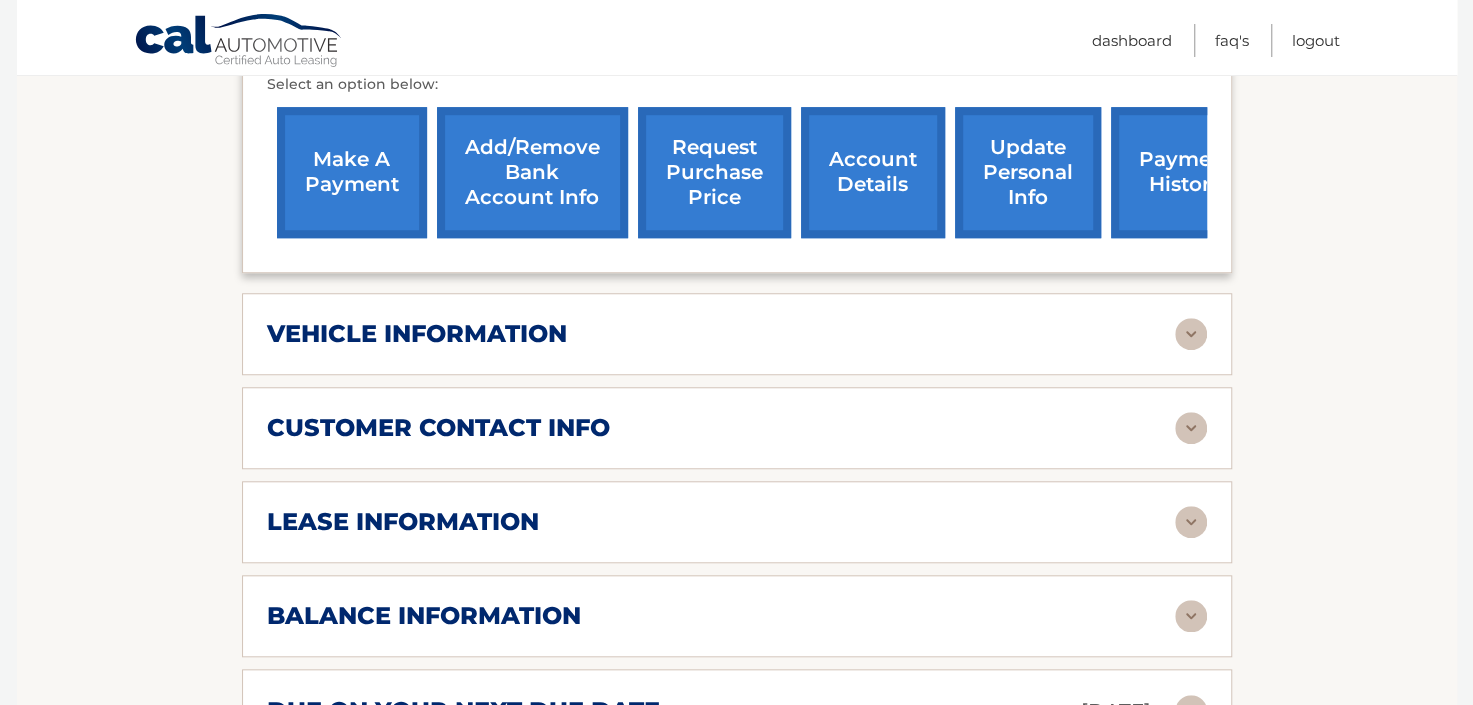 click at bounding box center [1191, 334] 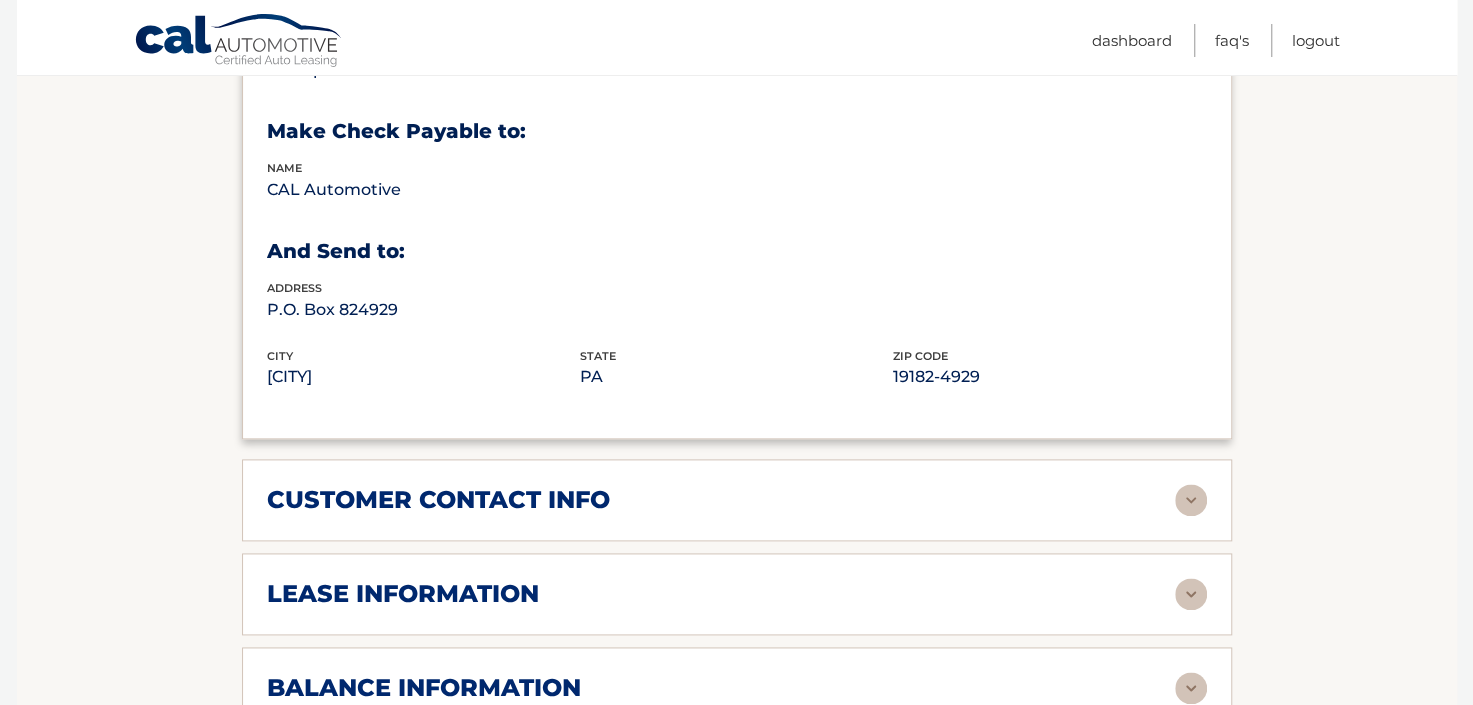 scroll, scrollTop: 1289, scrollLeft: 0, axis: vertical 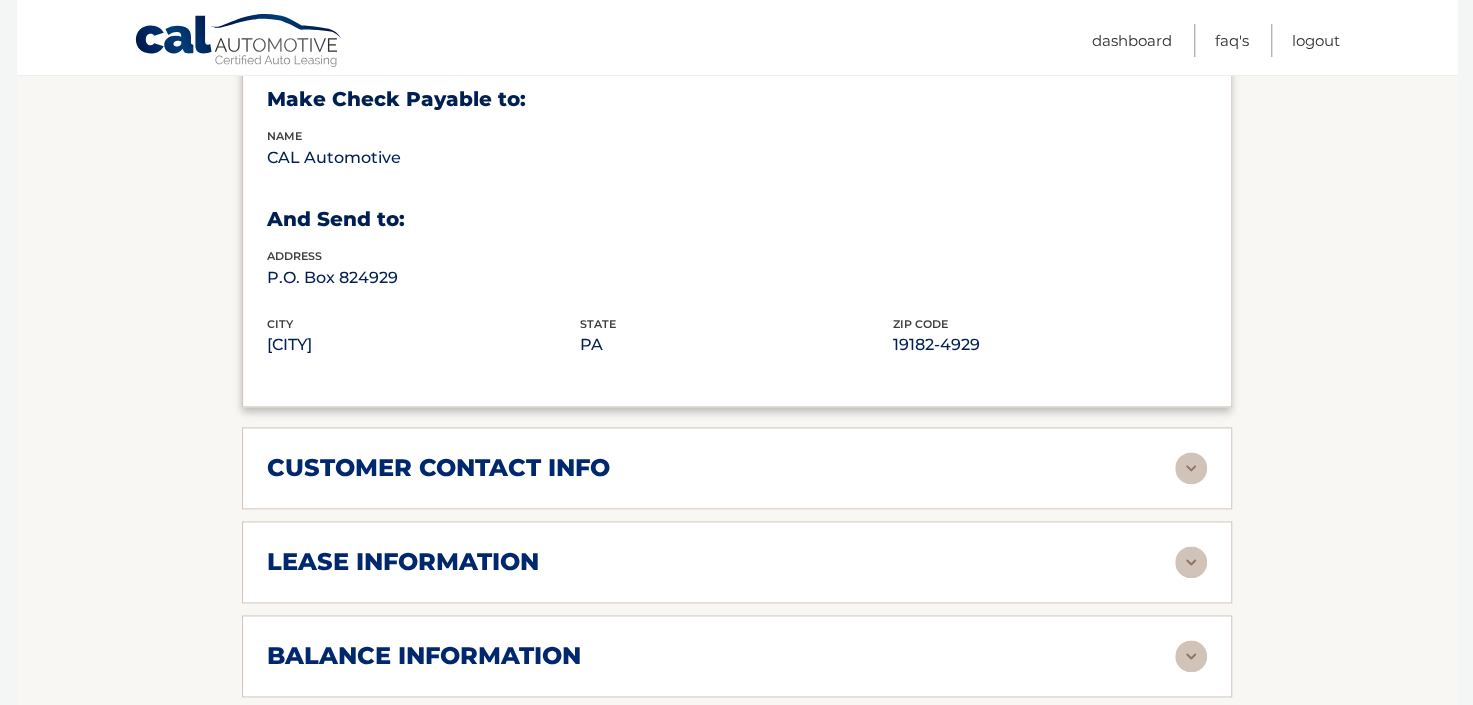 click at bounding box center [1191, 468] 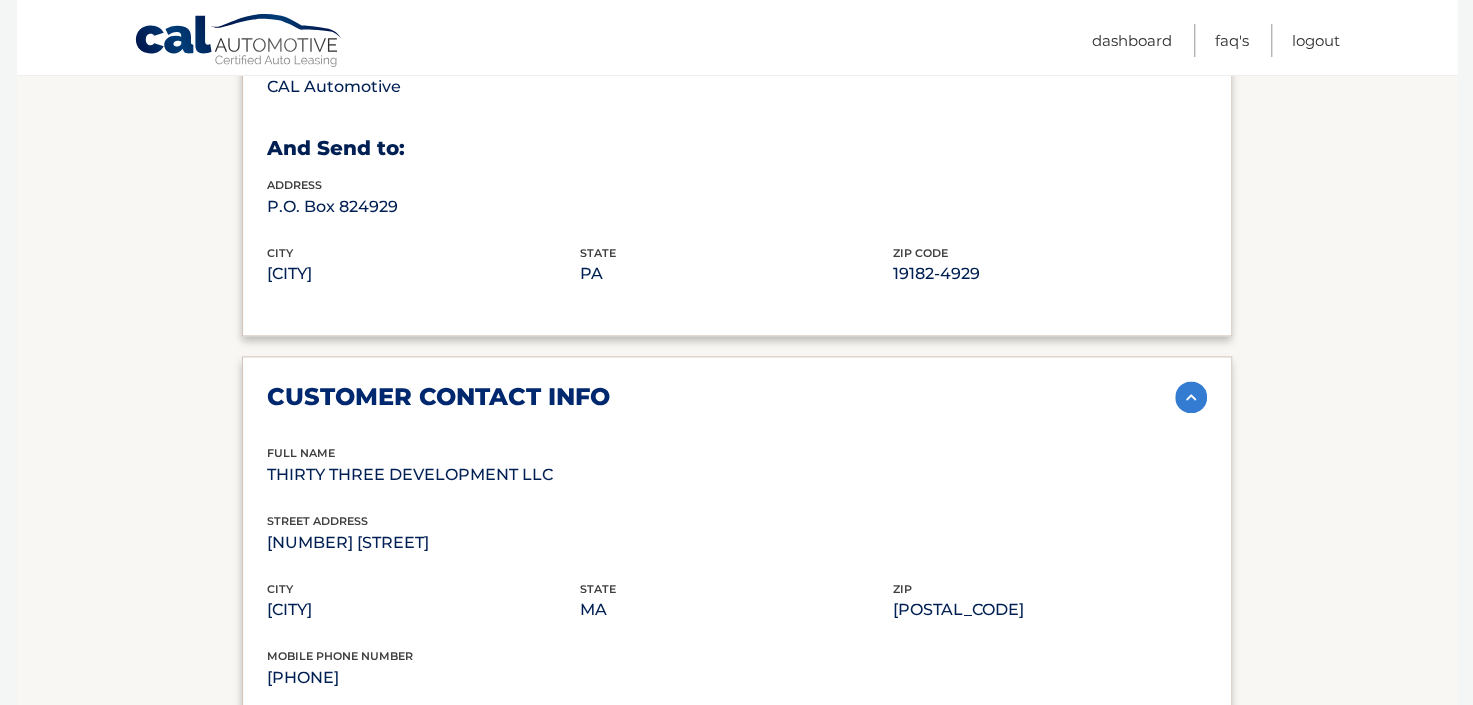 scroll, scrollTop: 1523, scrollLeft: 0, axis: vertical 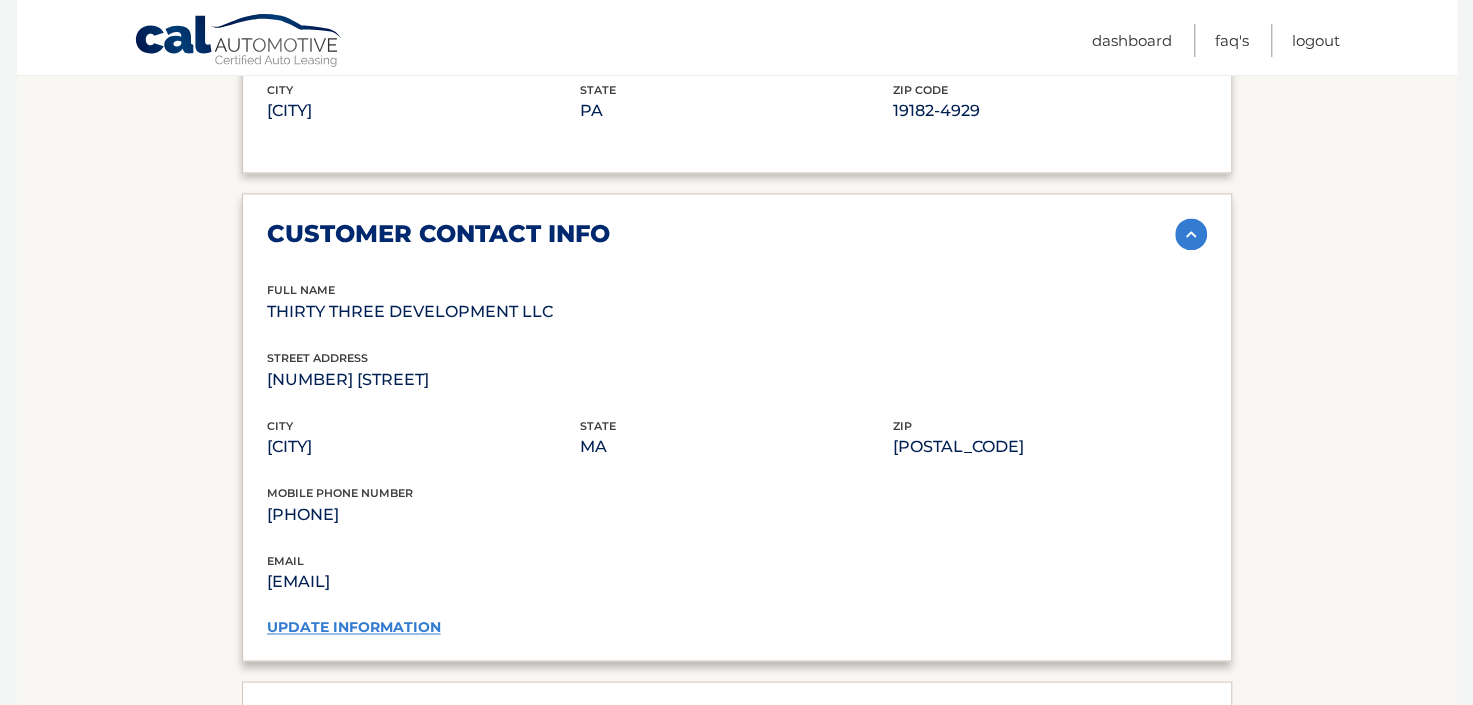 click on "update information" at bounding box center (354, 627) 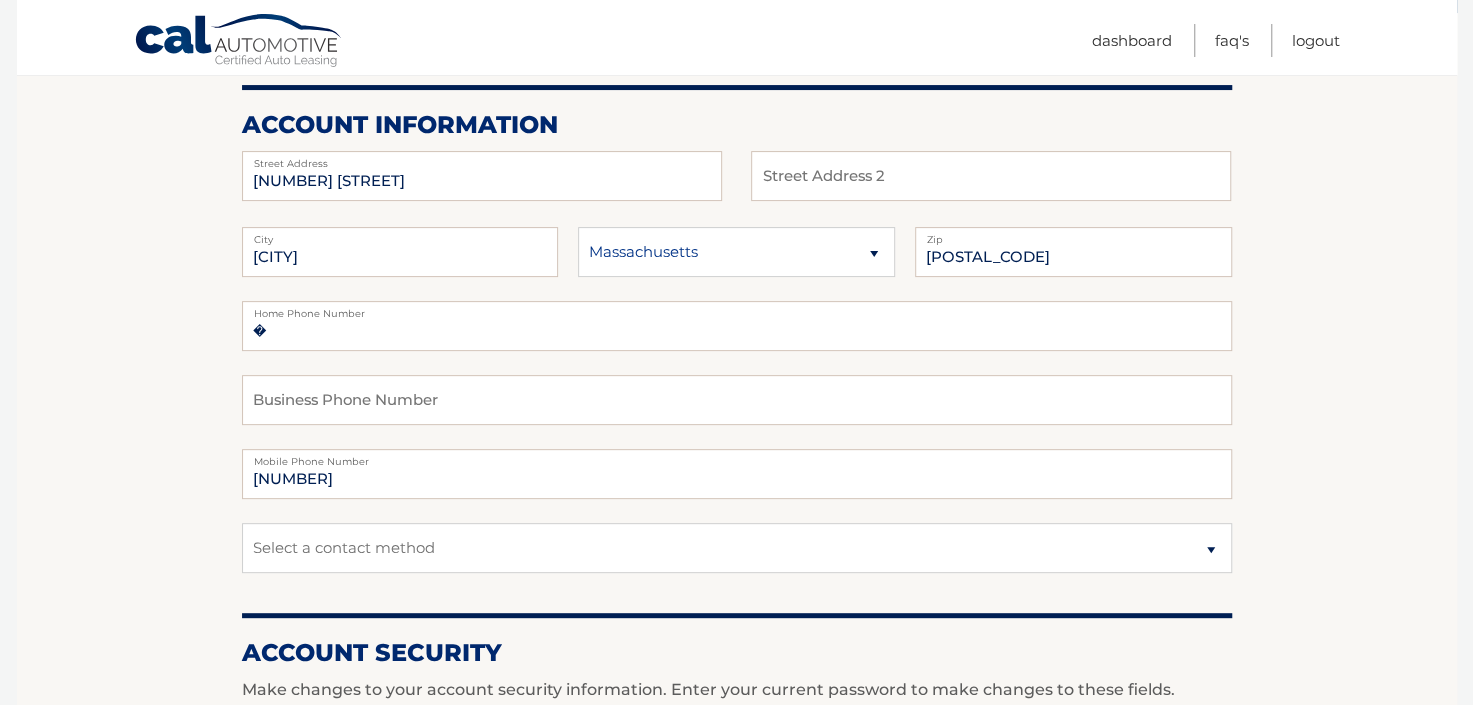 scroll, scrollTop: 234, scrollLeft: 0, axis: vertical 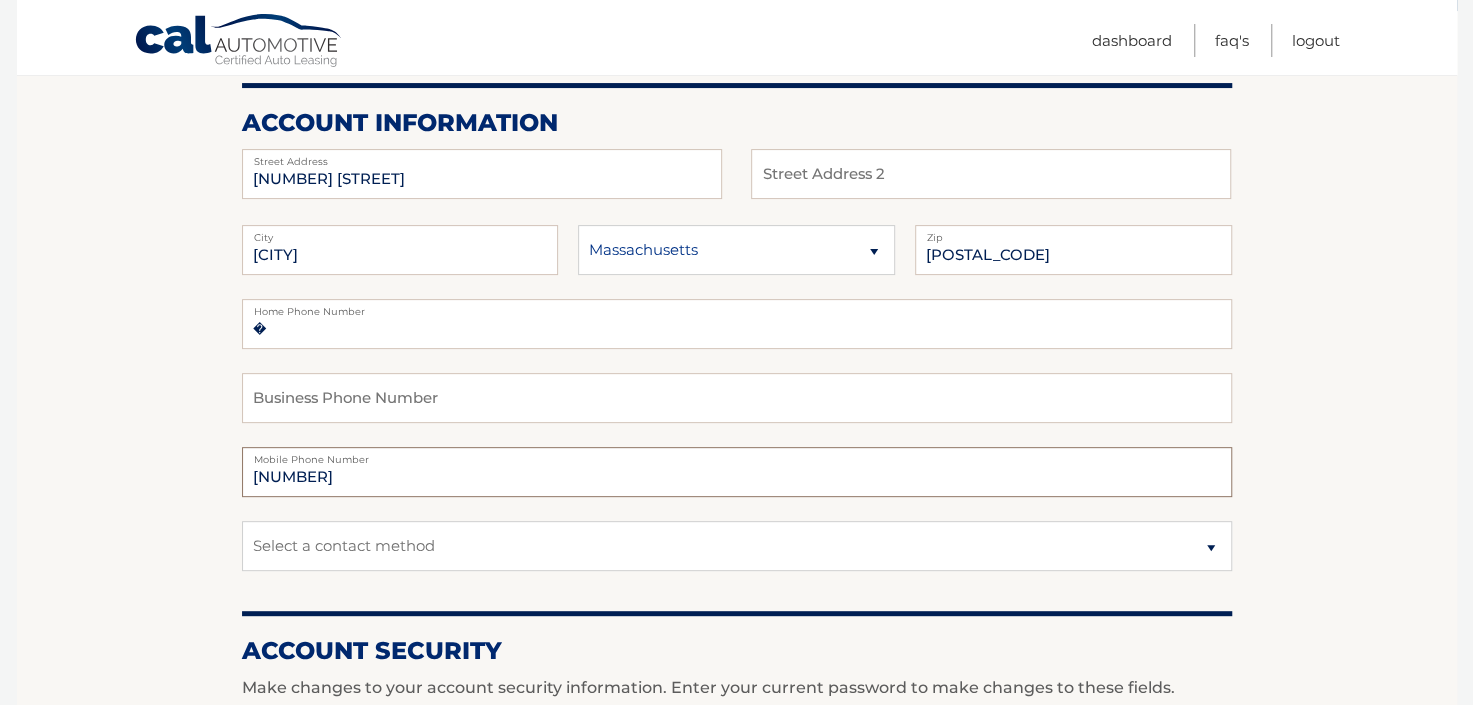 click on "[NUMBER]" at bounding box center [737, 472] 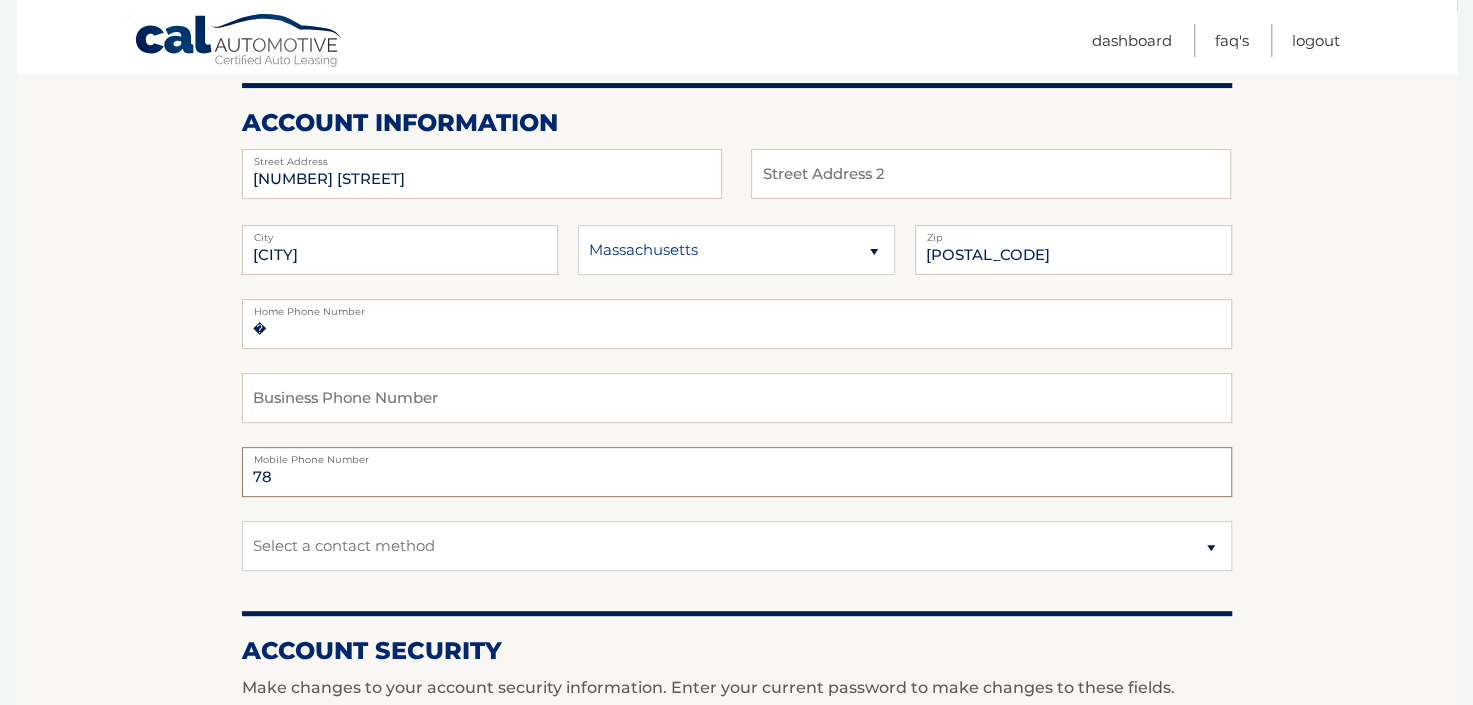type on "7" 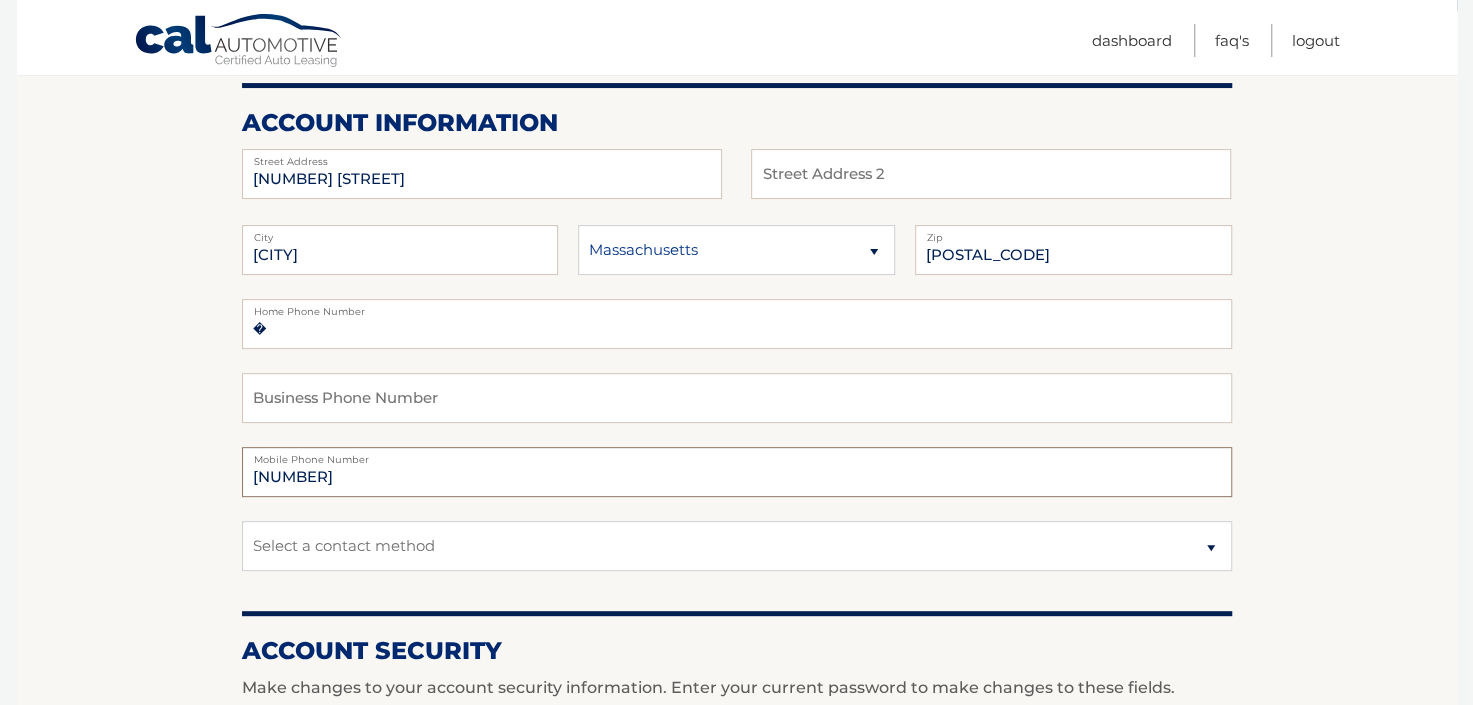 type on "[PHONE]" 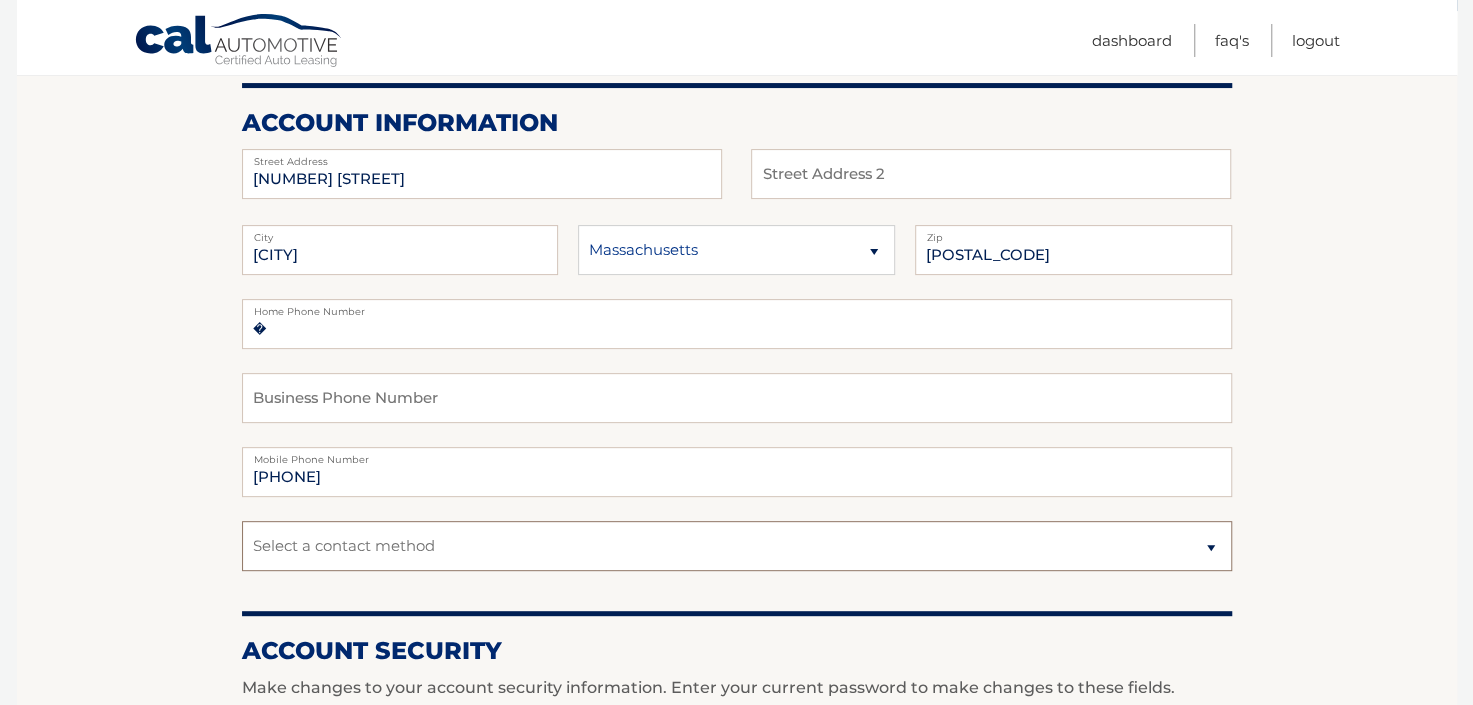 click on "Select a contact method
Mobile
Home" at bounding box center [737, 546] 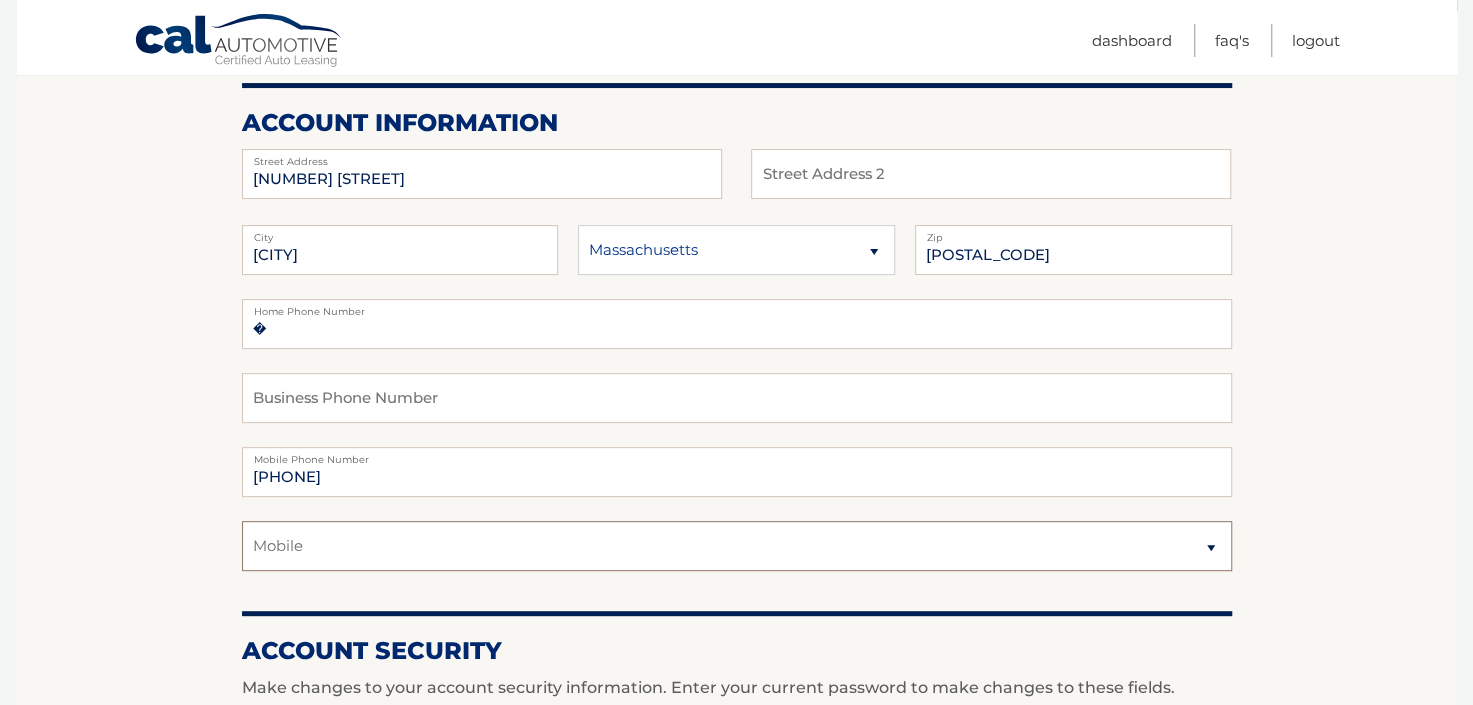 click on "Select a contact method
Mobile
Home" at bounding box center (737, 546) 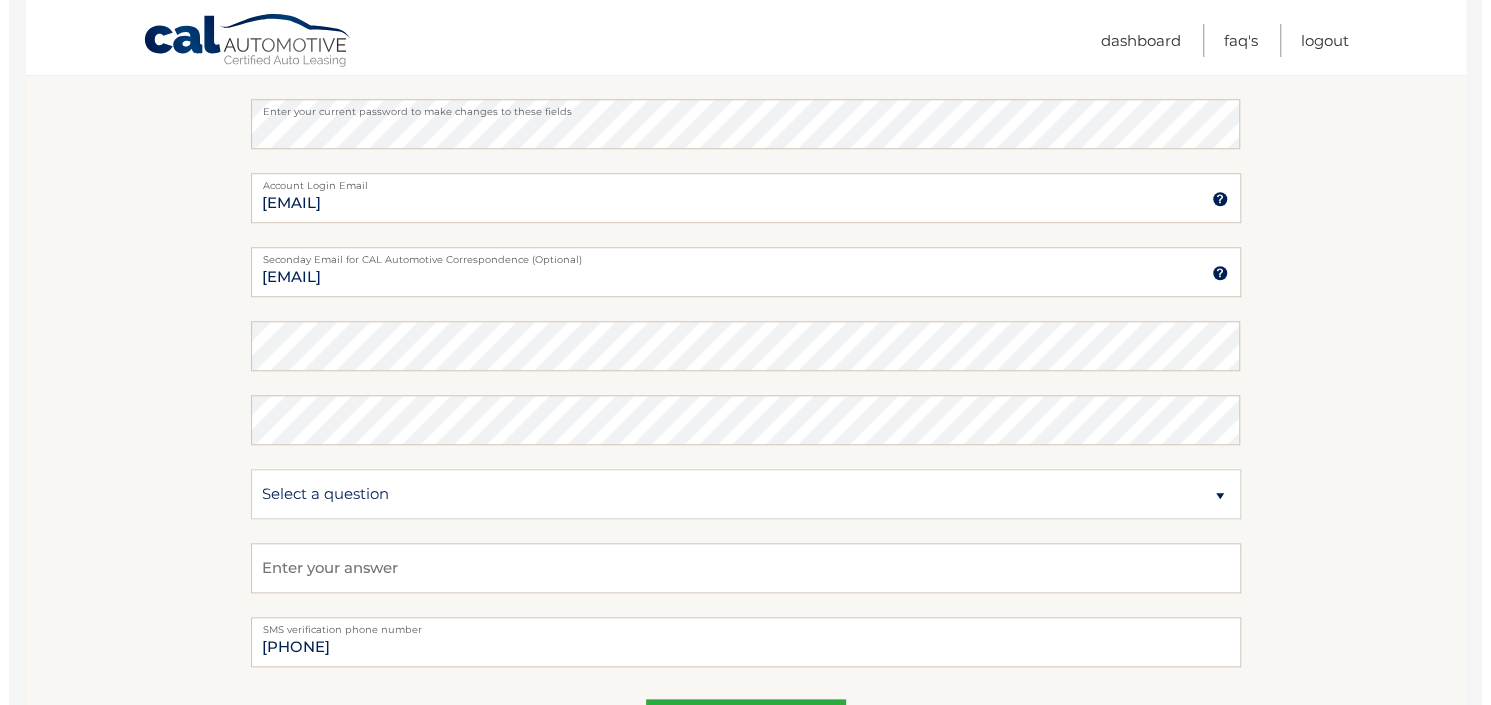 scroll, scrollTop: 1054, scrollLeft: 0, axis: vertical 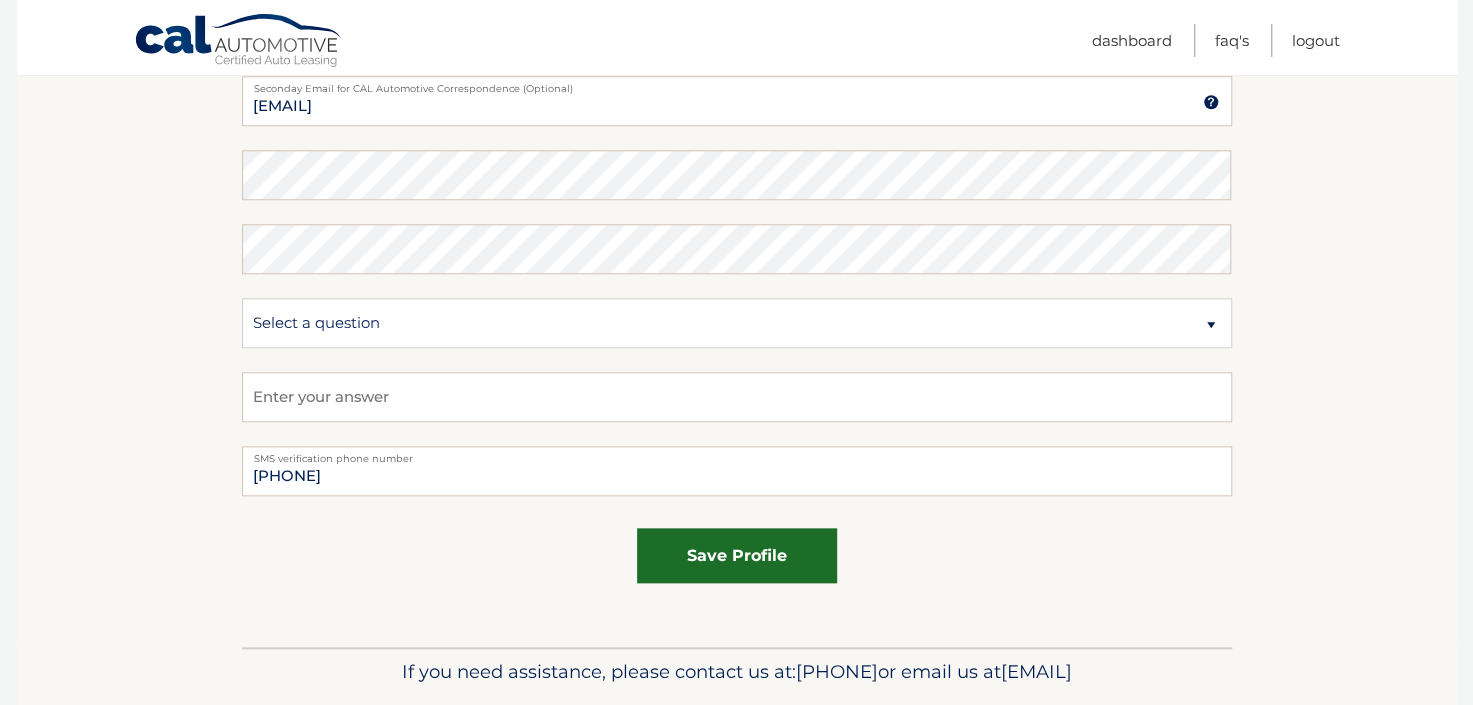 click on "save profile" at bounding box center [737, 555] 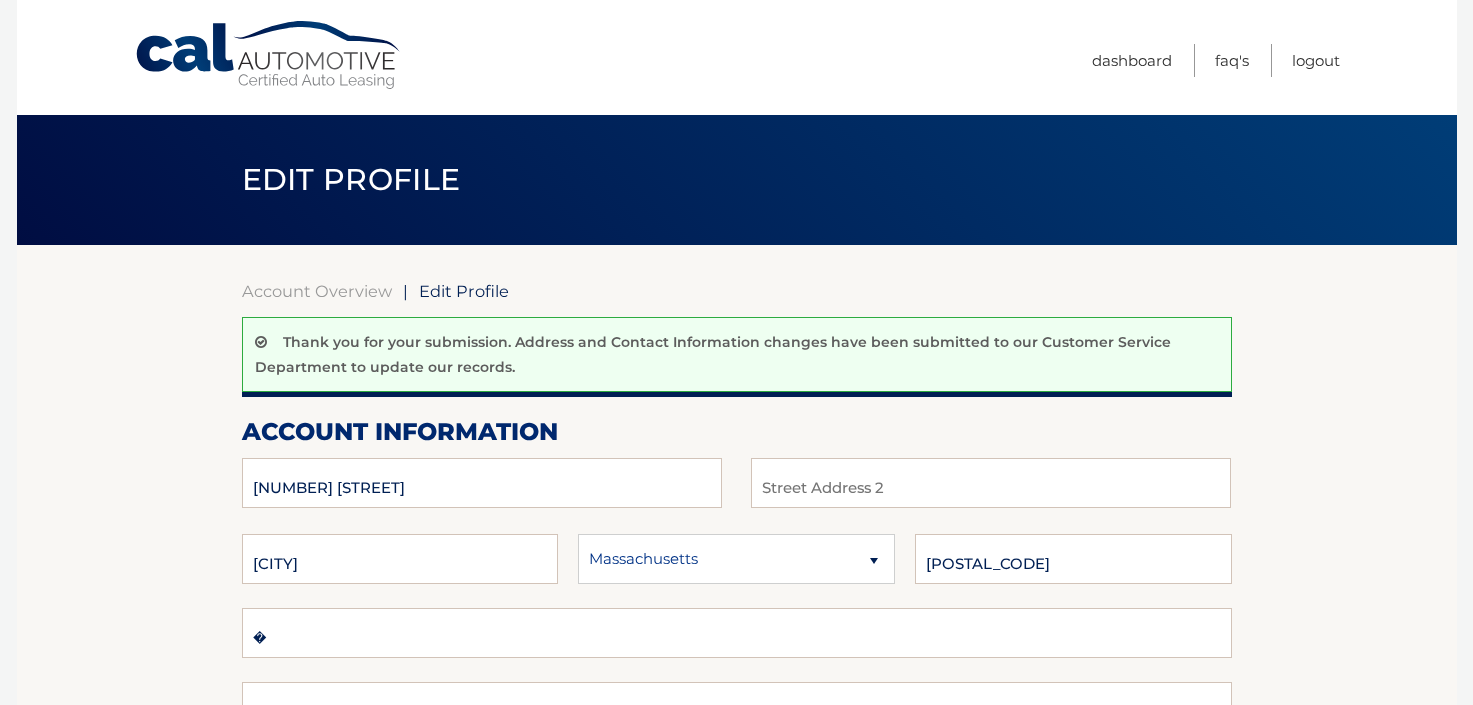 scroll, scrollTop: 0, scrollLeft: 0, axis: both 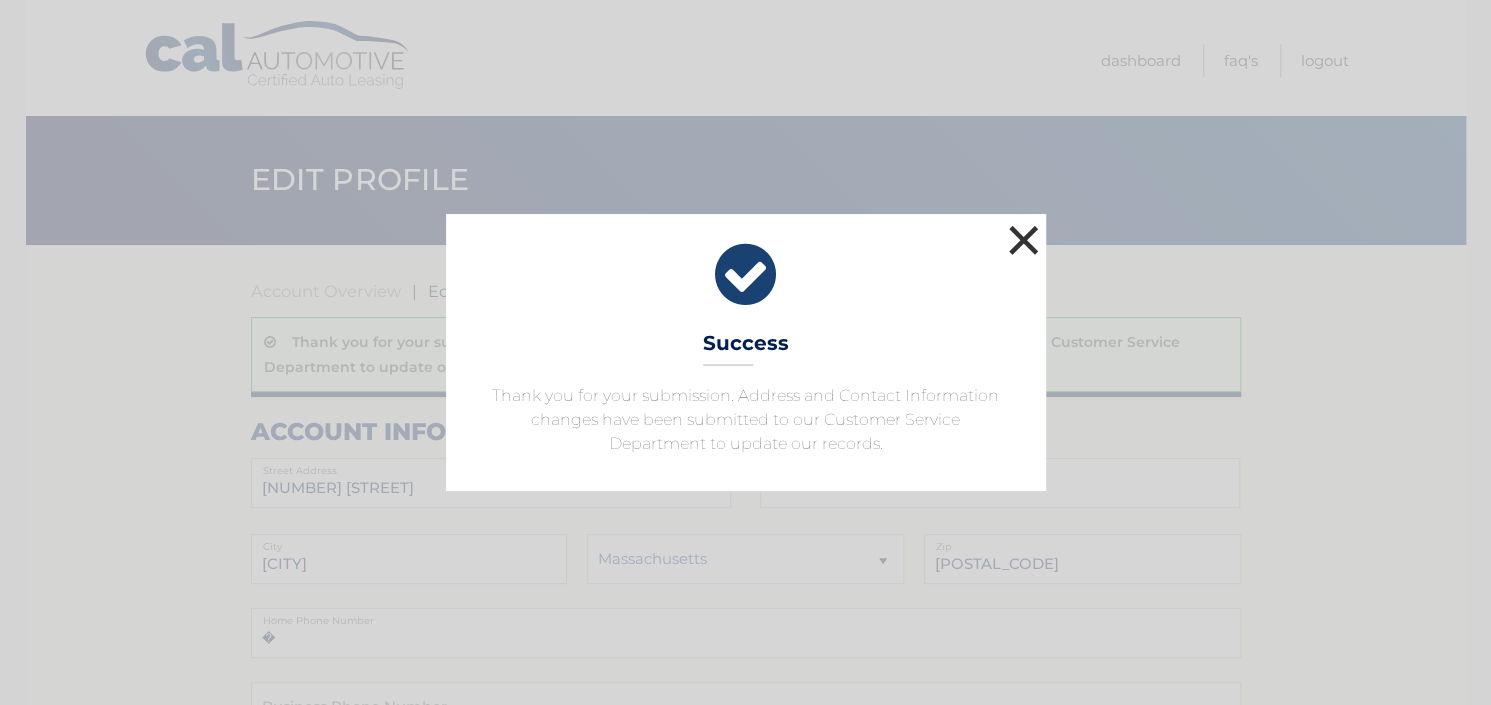 click on "×" at bounding box center (1024, 240) 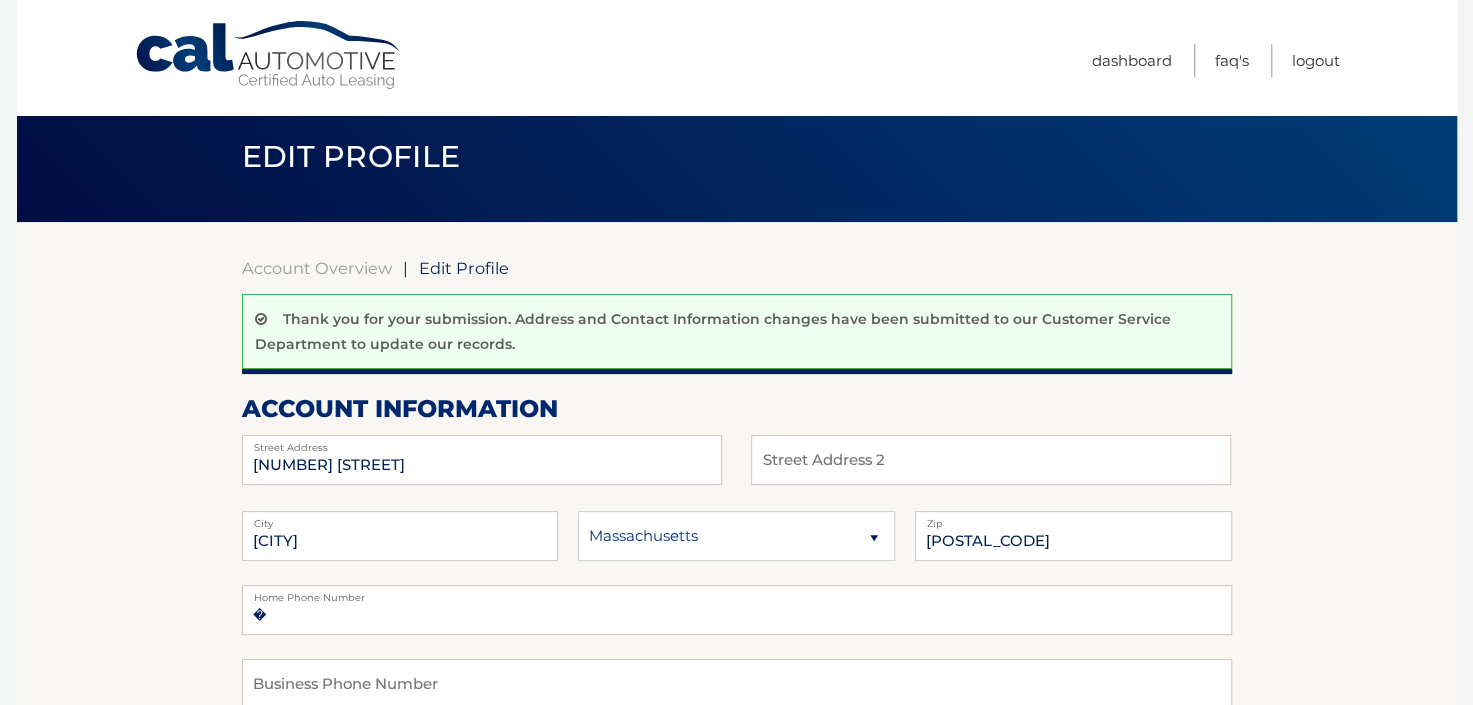 scroll, scrollTop: 0, scrollLeft: 0, axis: both 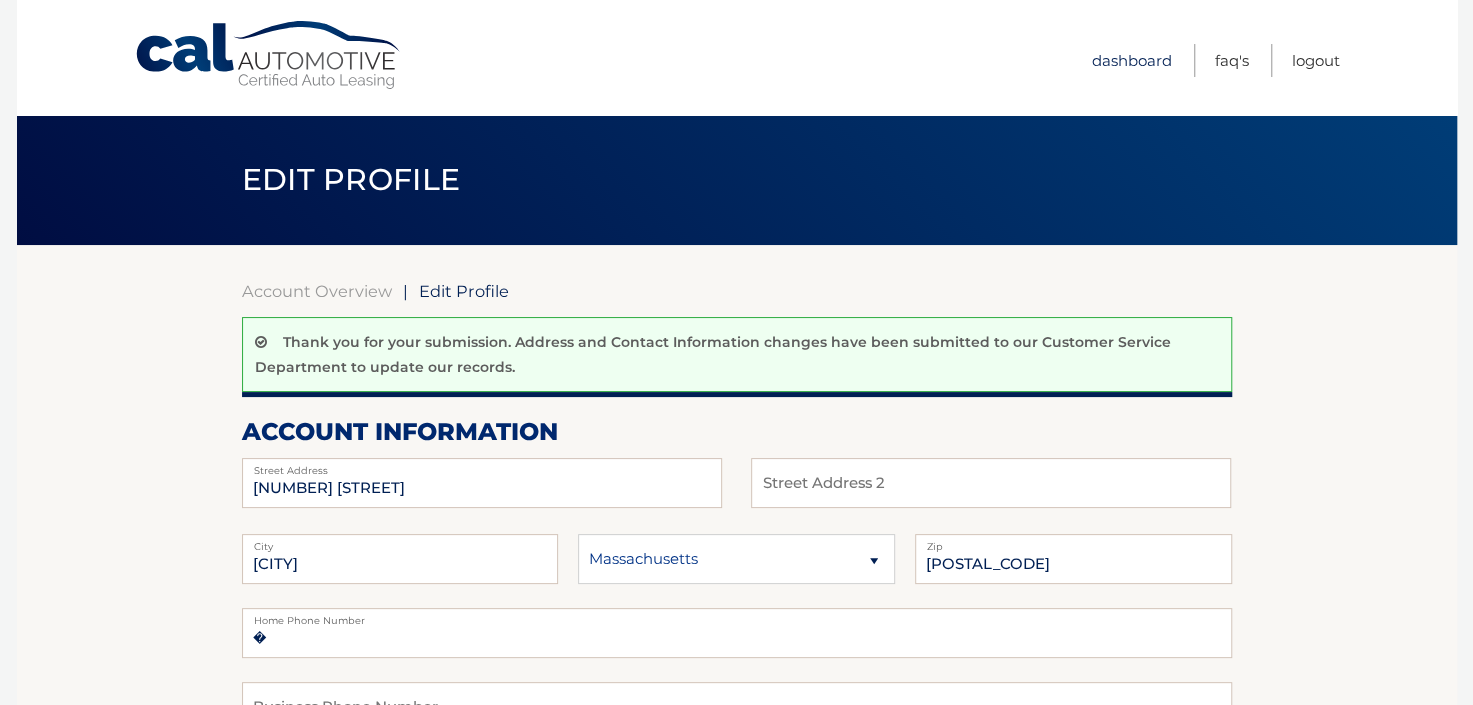 click on "Dashboard" at bounding box center (1132, 60) 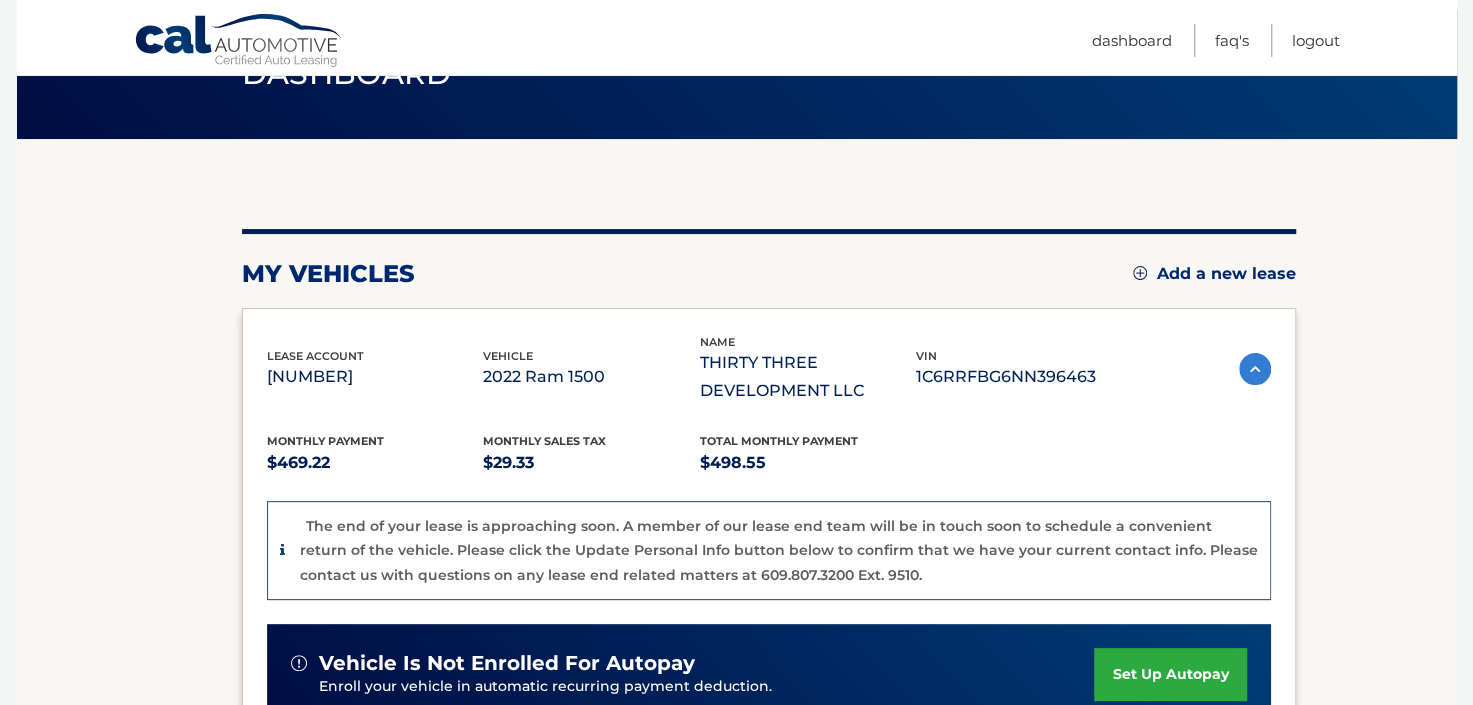 scroll, scrollTop: 0, scrollLeft: 0, axis: both 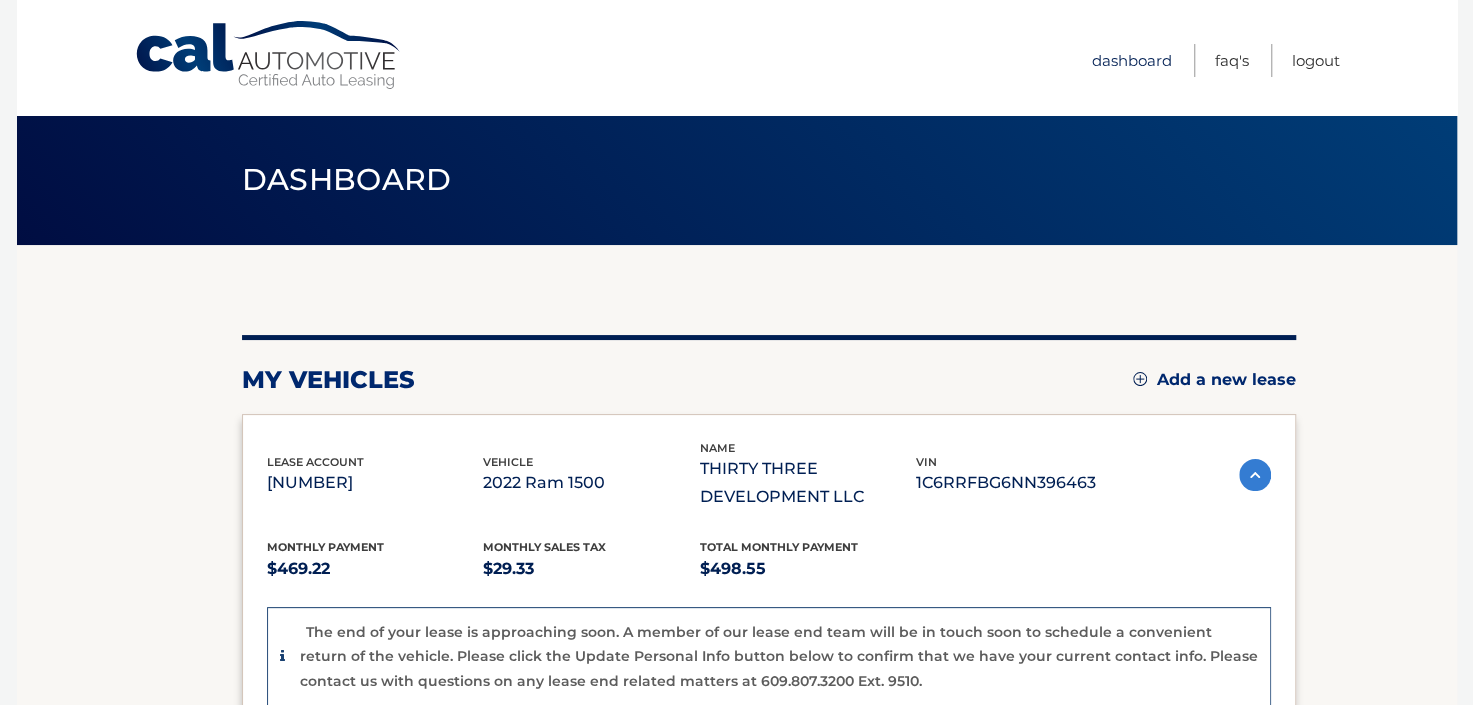 click on "Dashboard" at bounding box center [1132, 60] 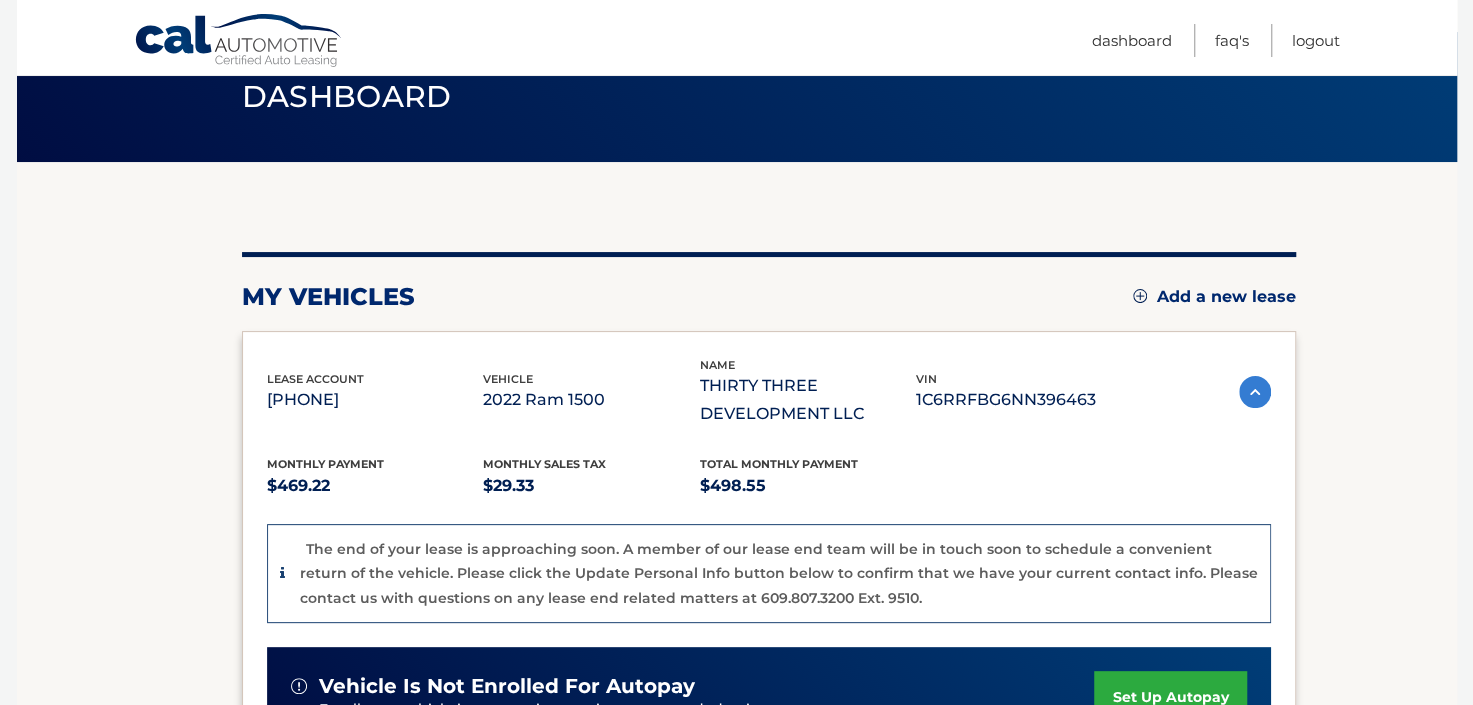 scroll, scrollTop: 117, scrollLeft: 0, axis: vertical 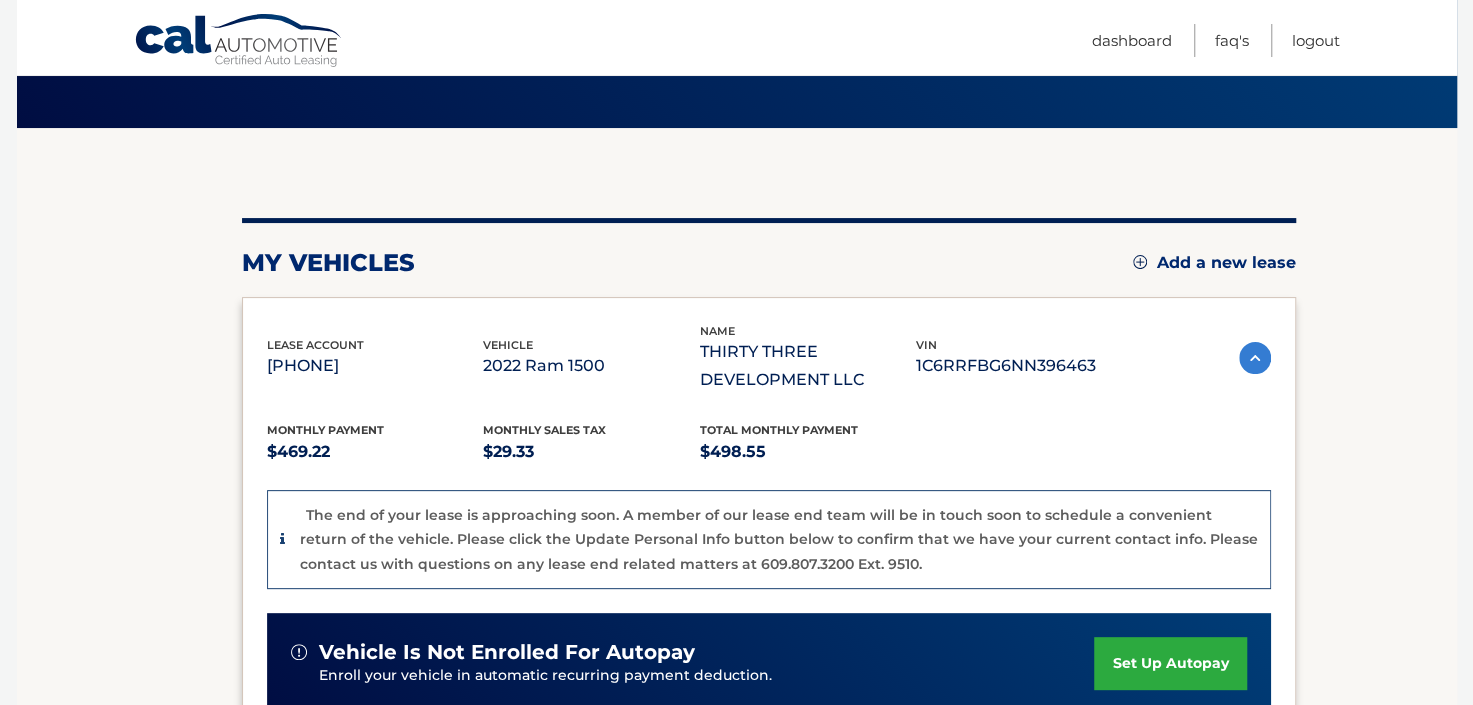 click at bounding box center [1255, 358] 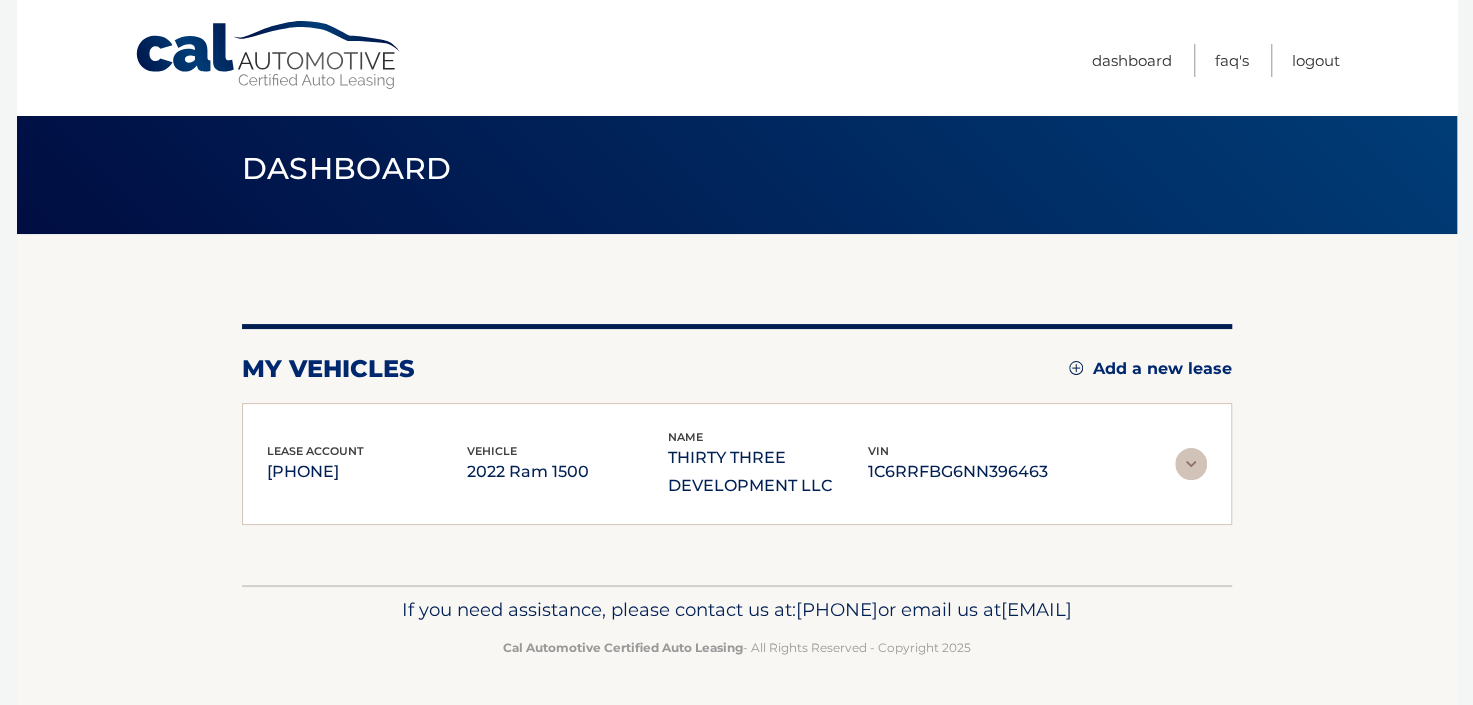 scroll, scrollTop: 0, scrollLeft: 0, axis: both 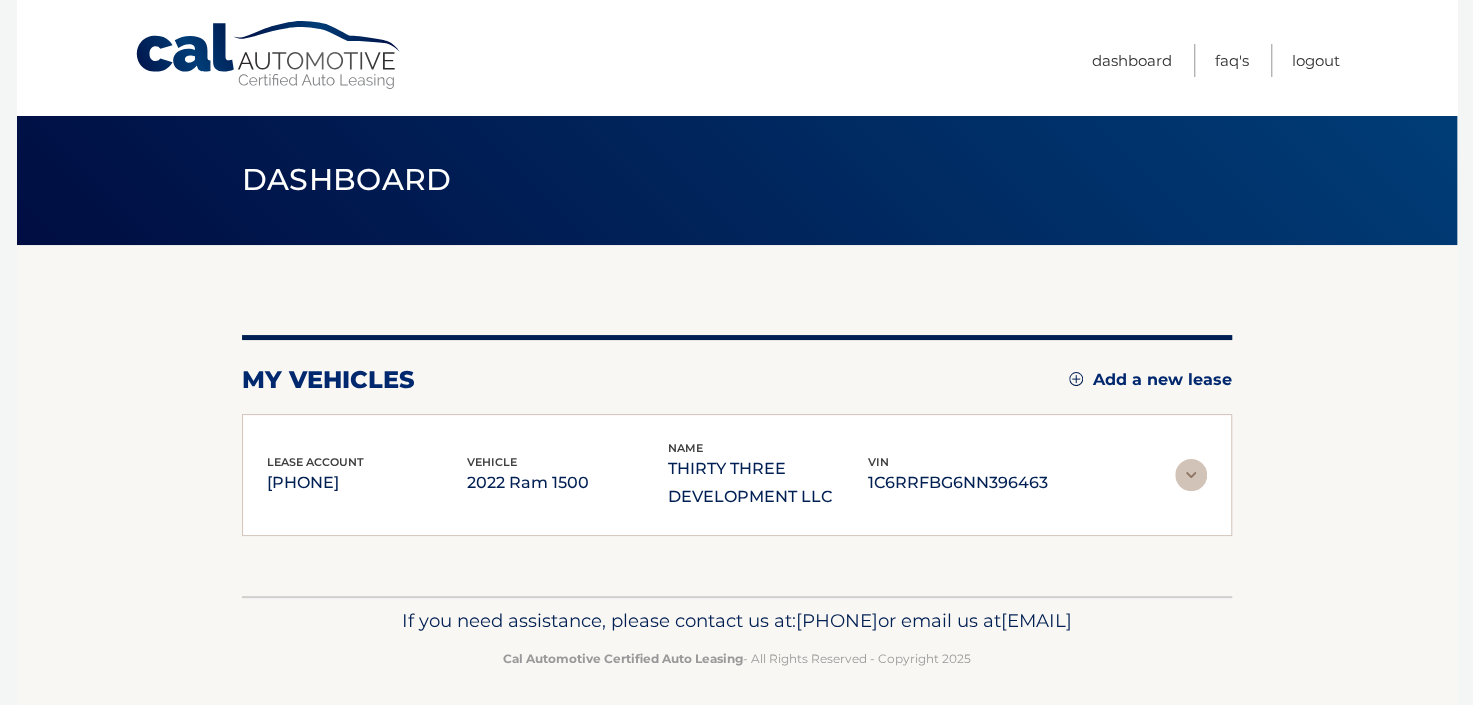 click on "Cal Automotive" at bounding box center (269, 55) 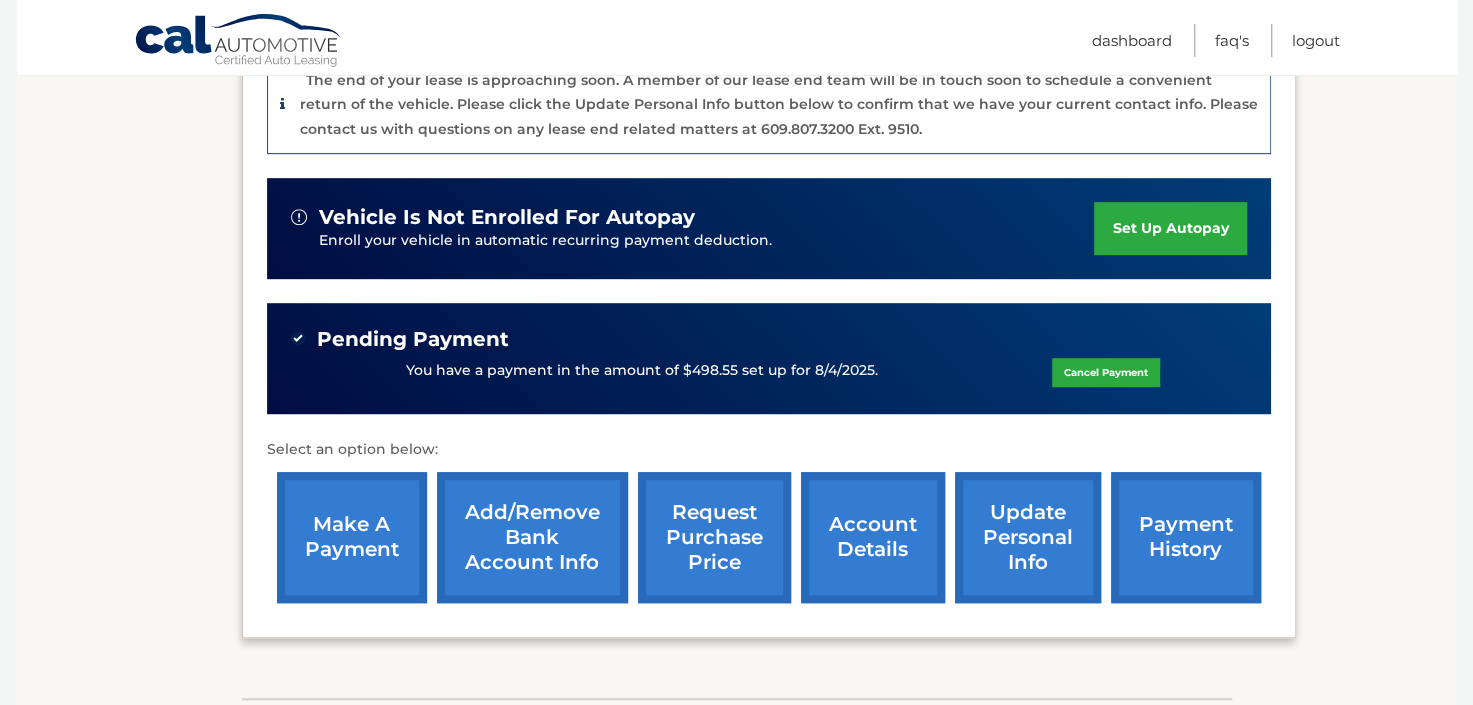 scroll, scrollTop: 585, scrollLeft: 0, axis: vertical 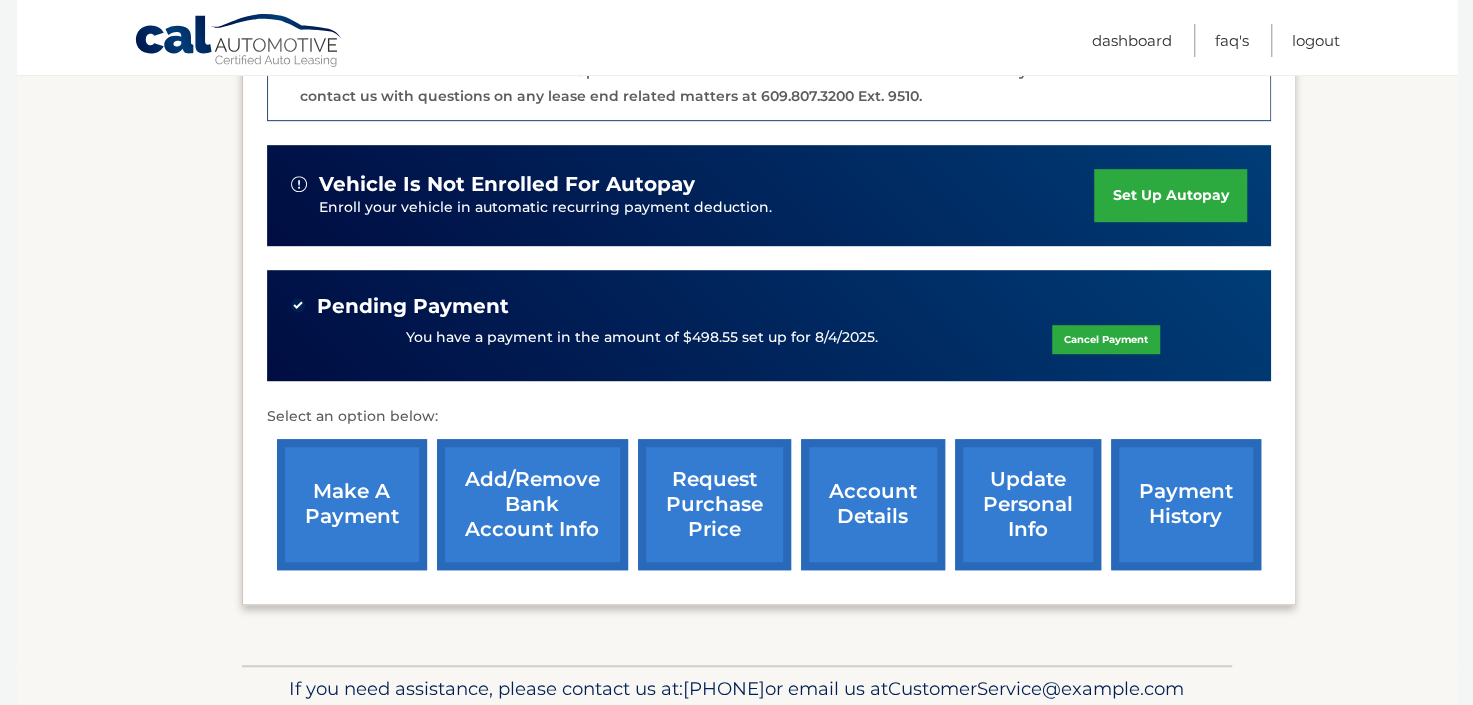 click on "account details" at bounding box center (873, 504) 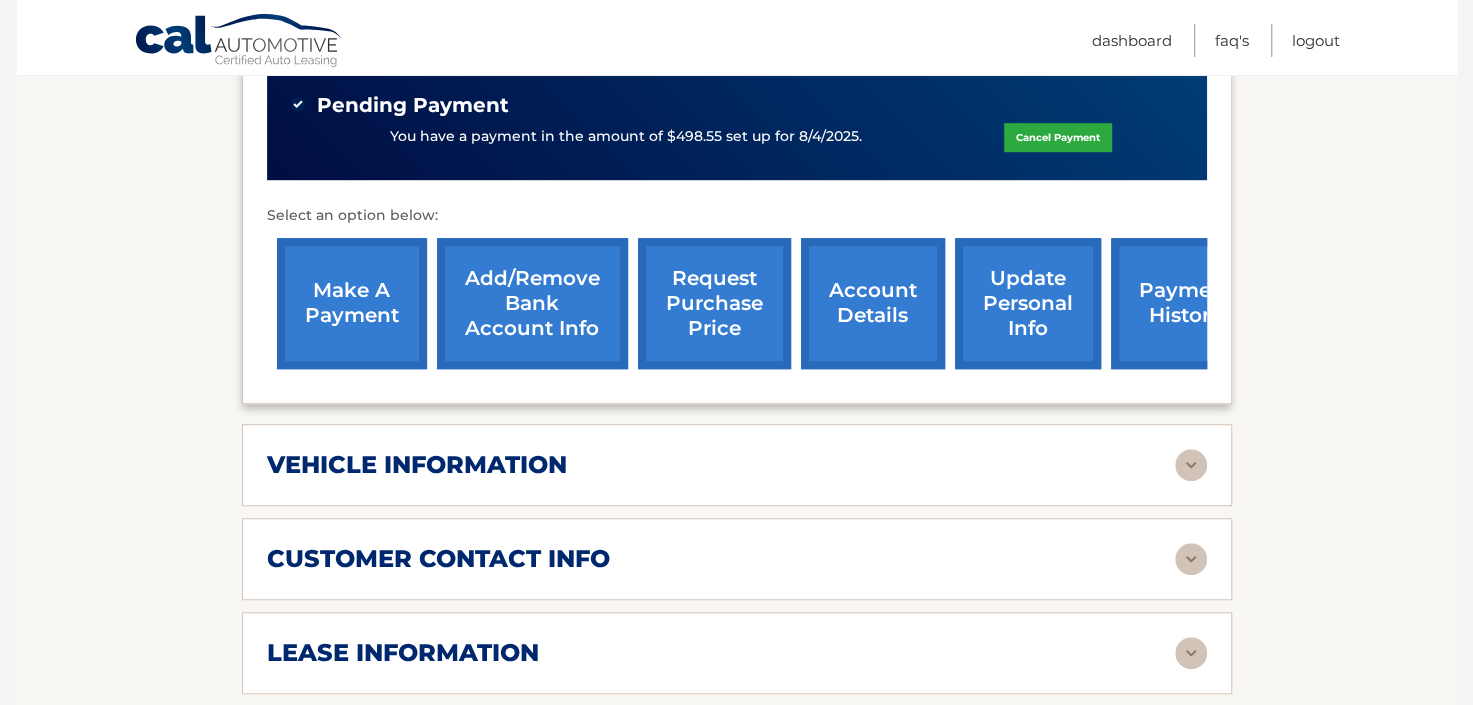 scroll, scrollTop: 820, scrollLeft: 0, axis: vertical 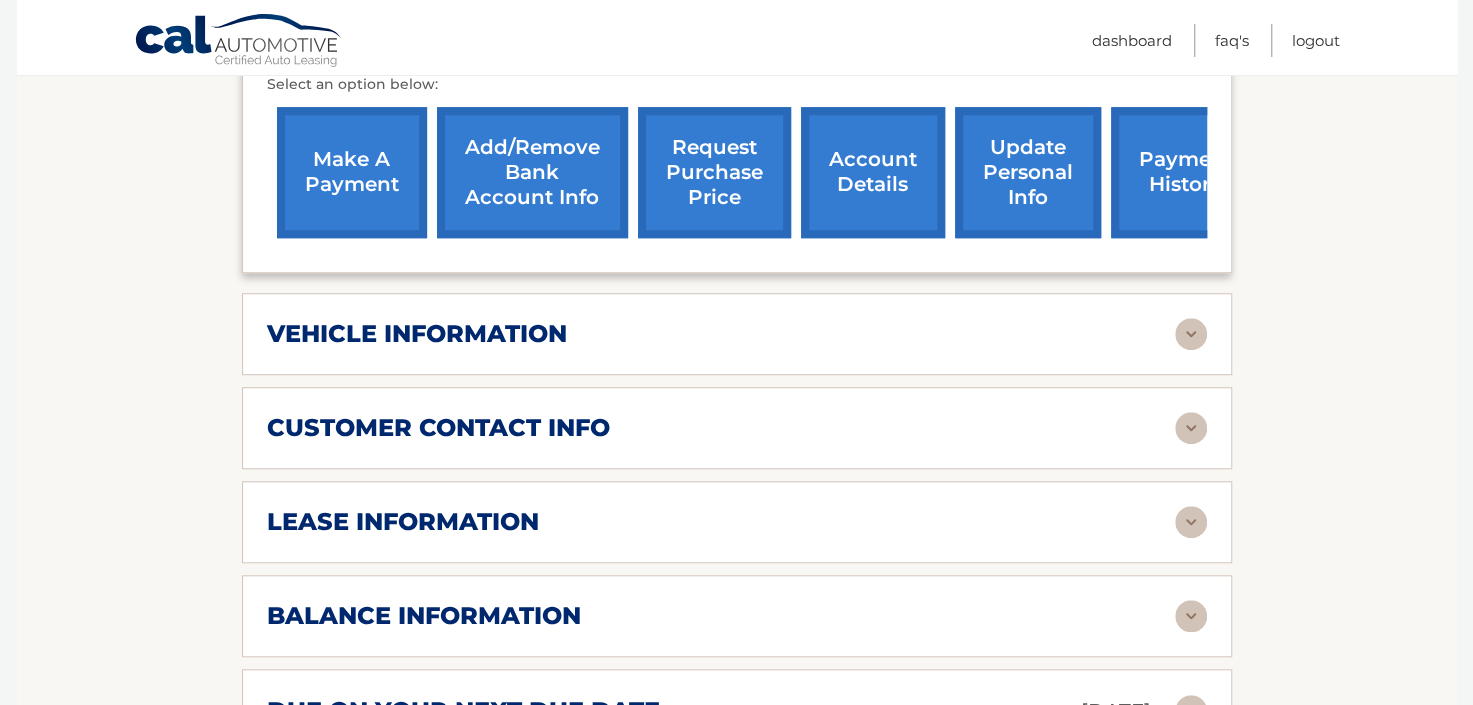 click at bounding box center [1191, 428] 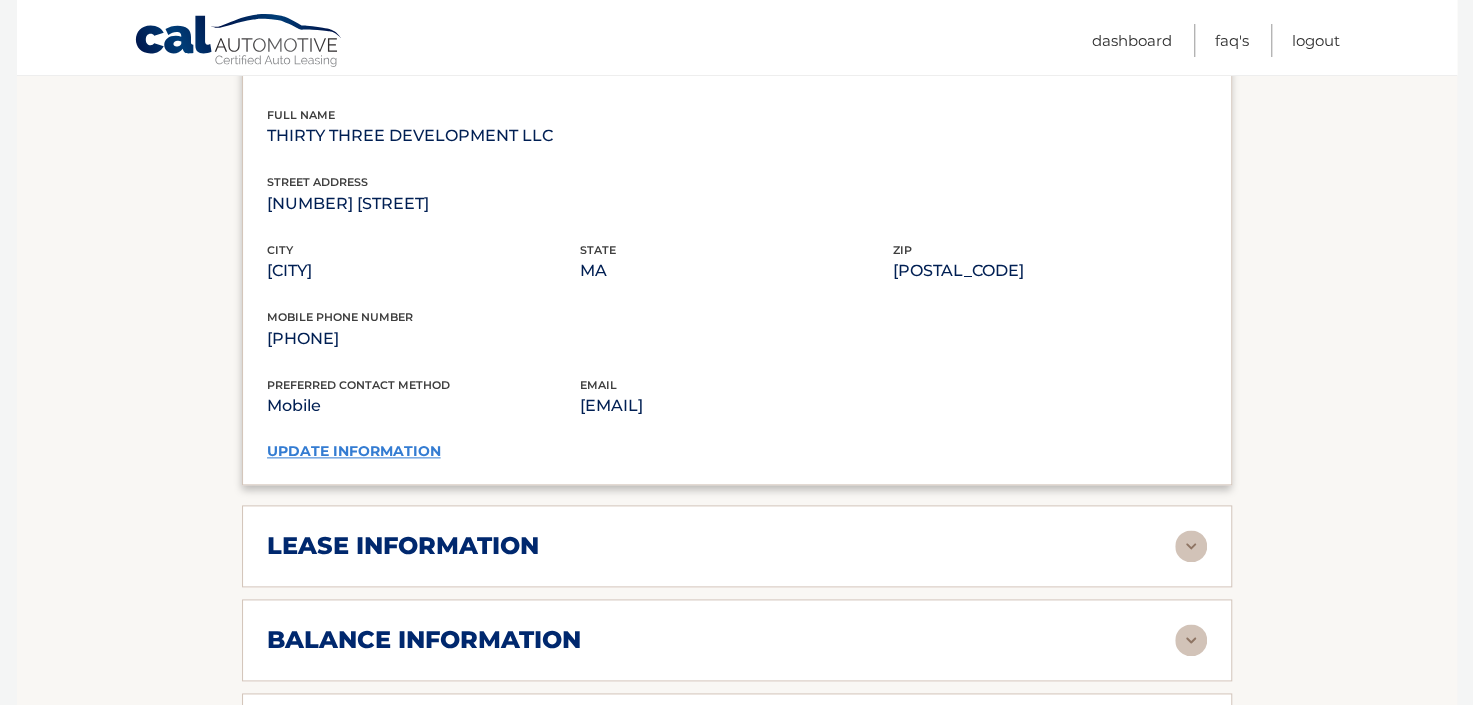 scroll, scrollTop: 1289, scrollLeft: 0, axis: vertical 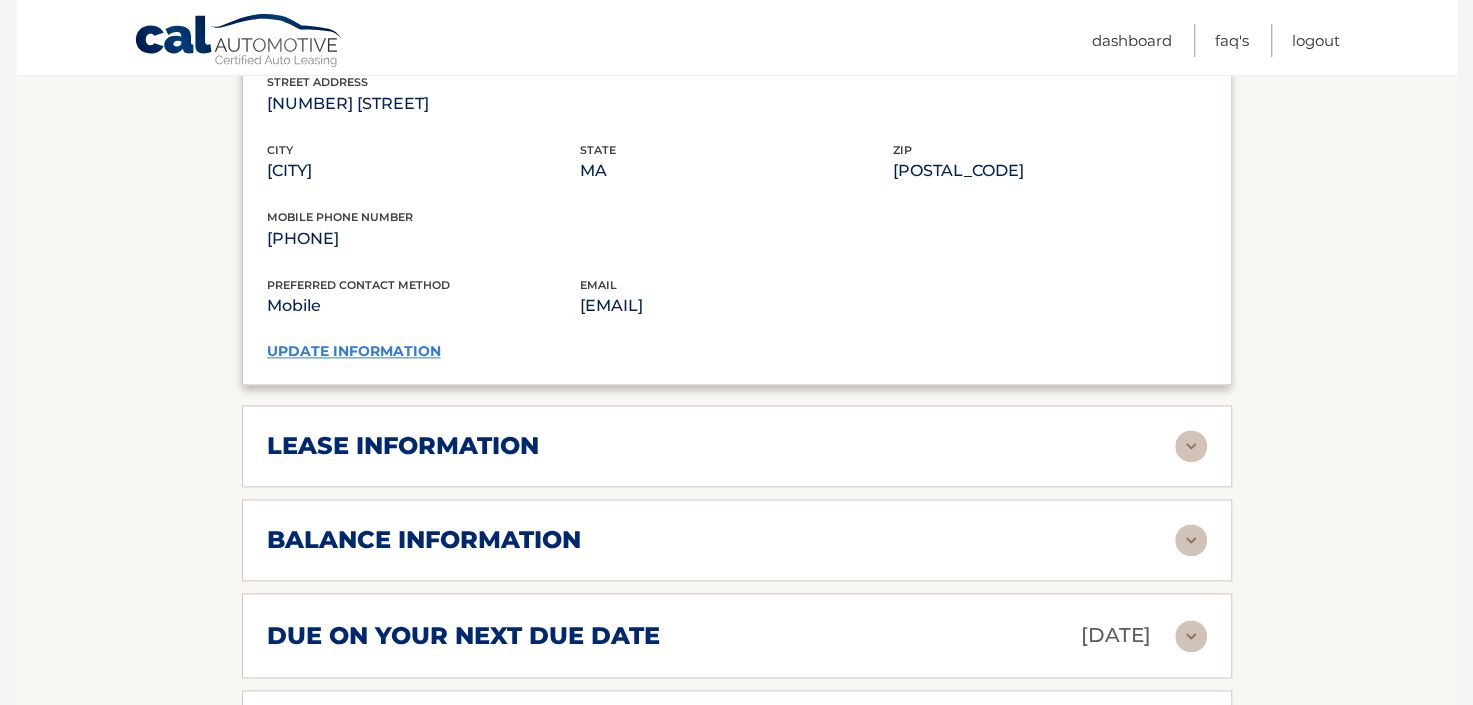 click at bounding box center [1191, 446] 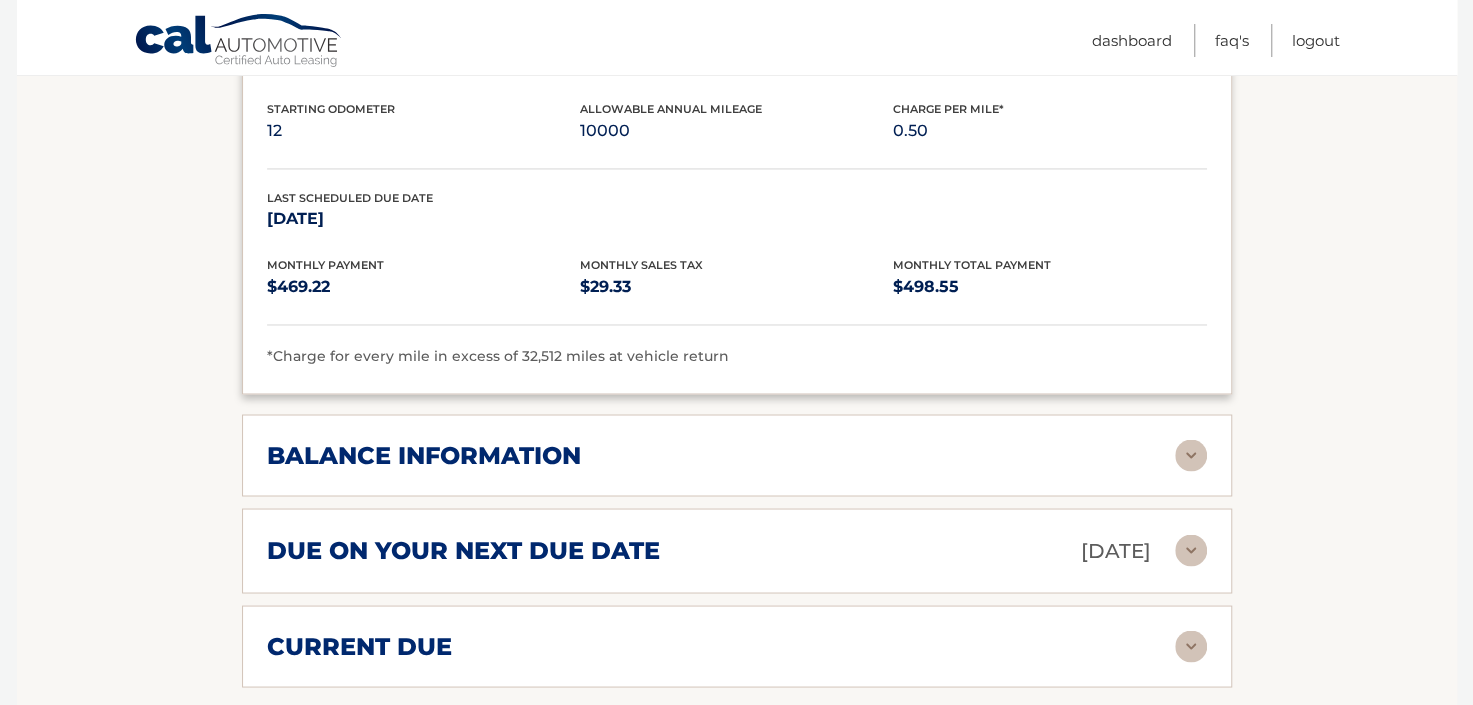 scroll, scrollTop: 1757, scrollLeft: 0, axis: vertical 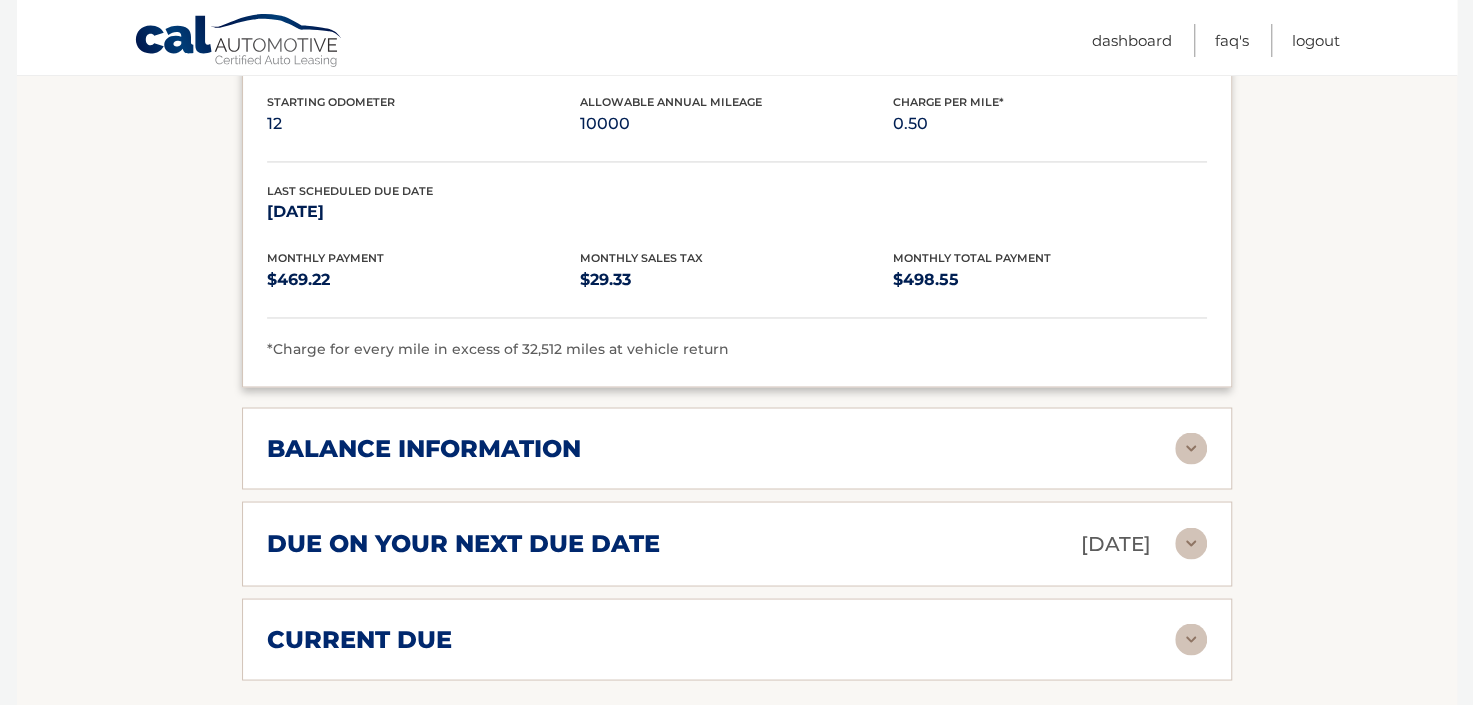 click at bounding box center (1191, 448) 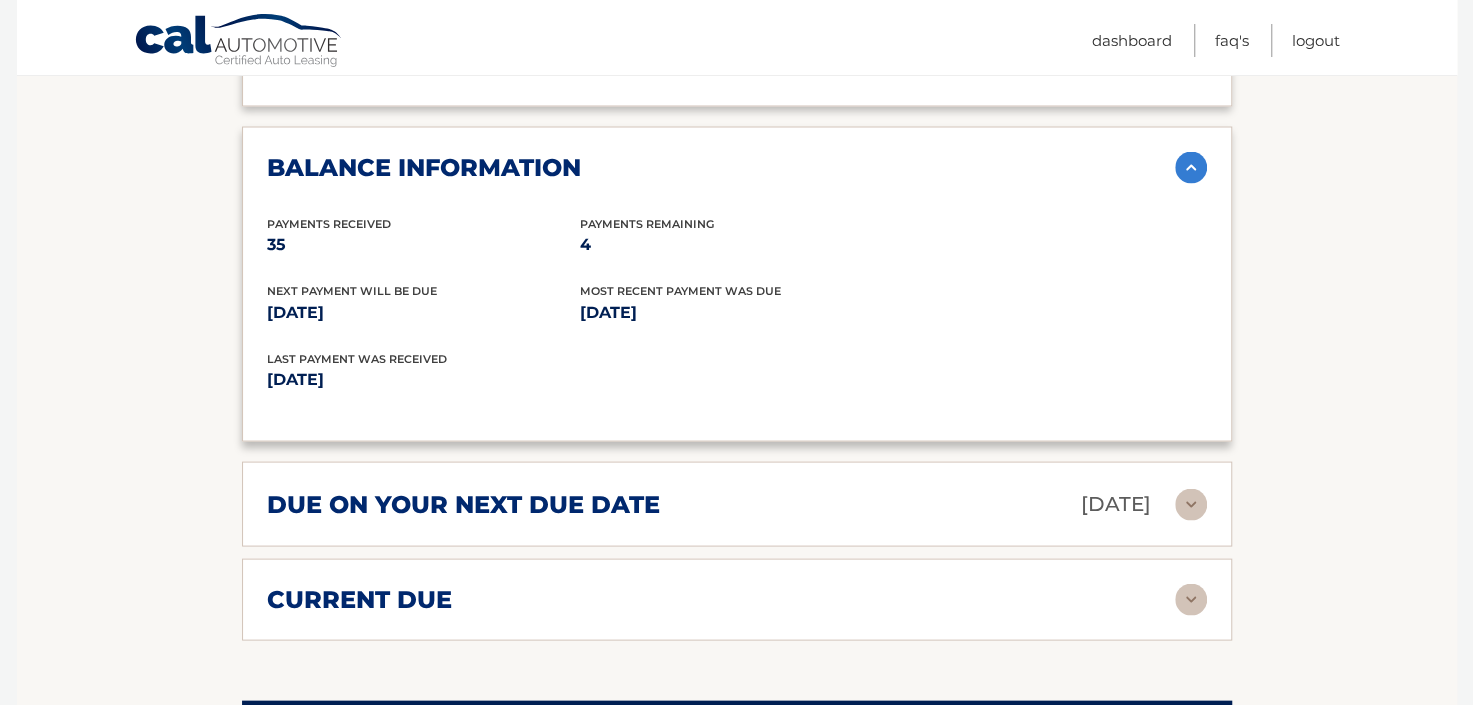 scroll, scrollTop: 2109, scrollLeft: 0, axis: vertical 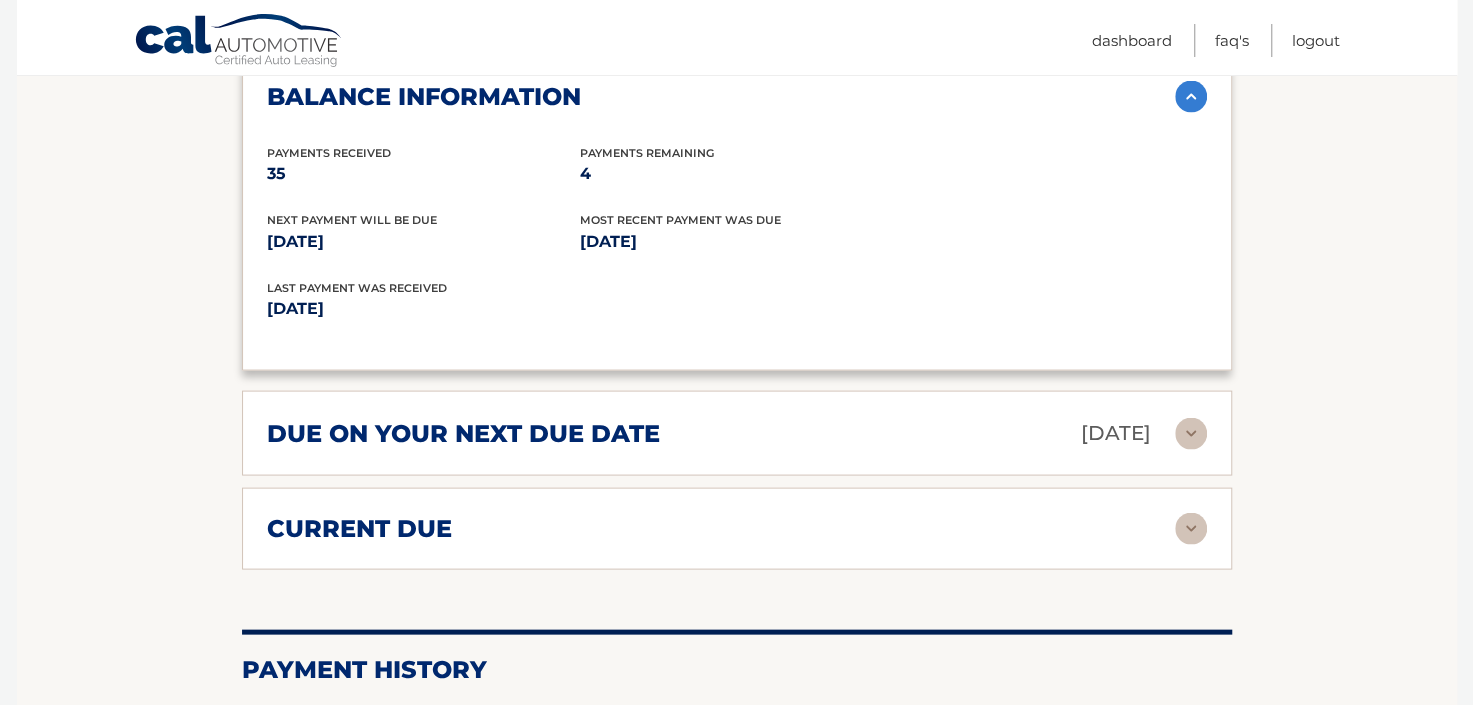 click at bounding box center (1191, 433) 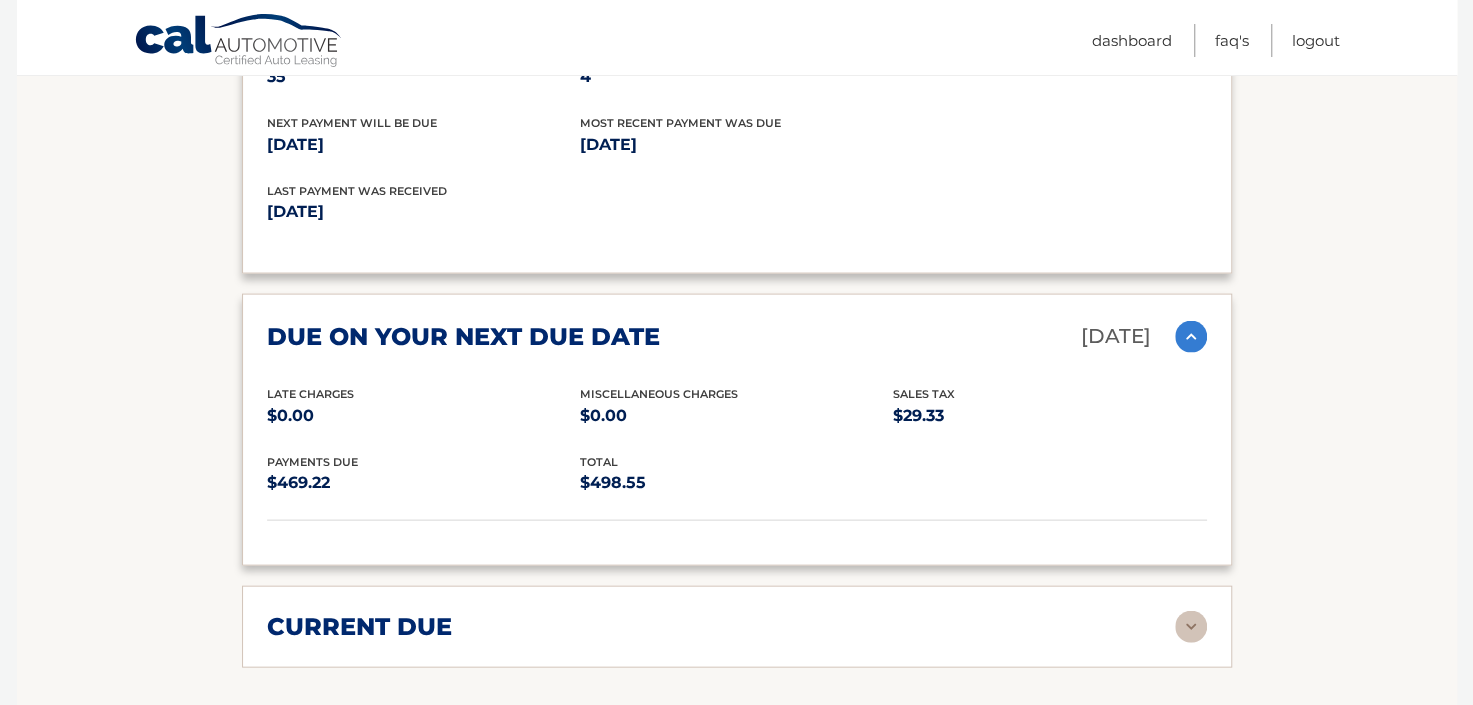 scroll, scrollTop: 2343, scrollLeft: 0, axis: vertical 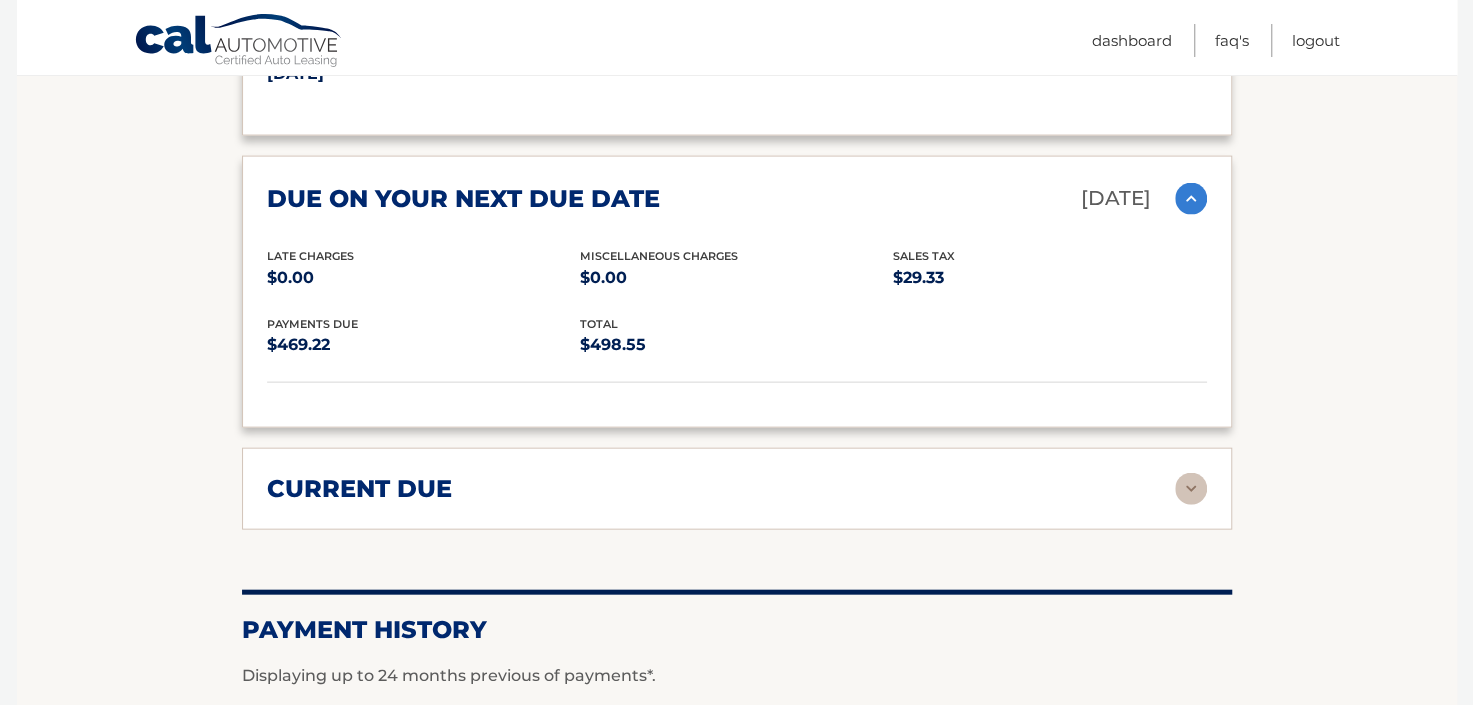 click at bounding box center [1191, 489] 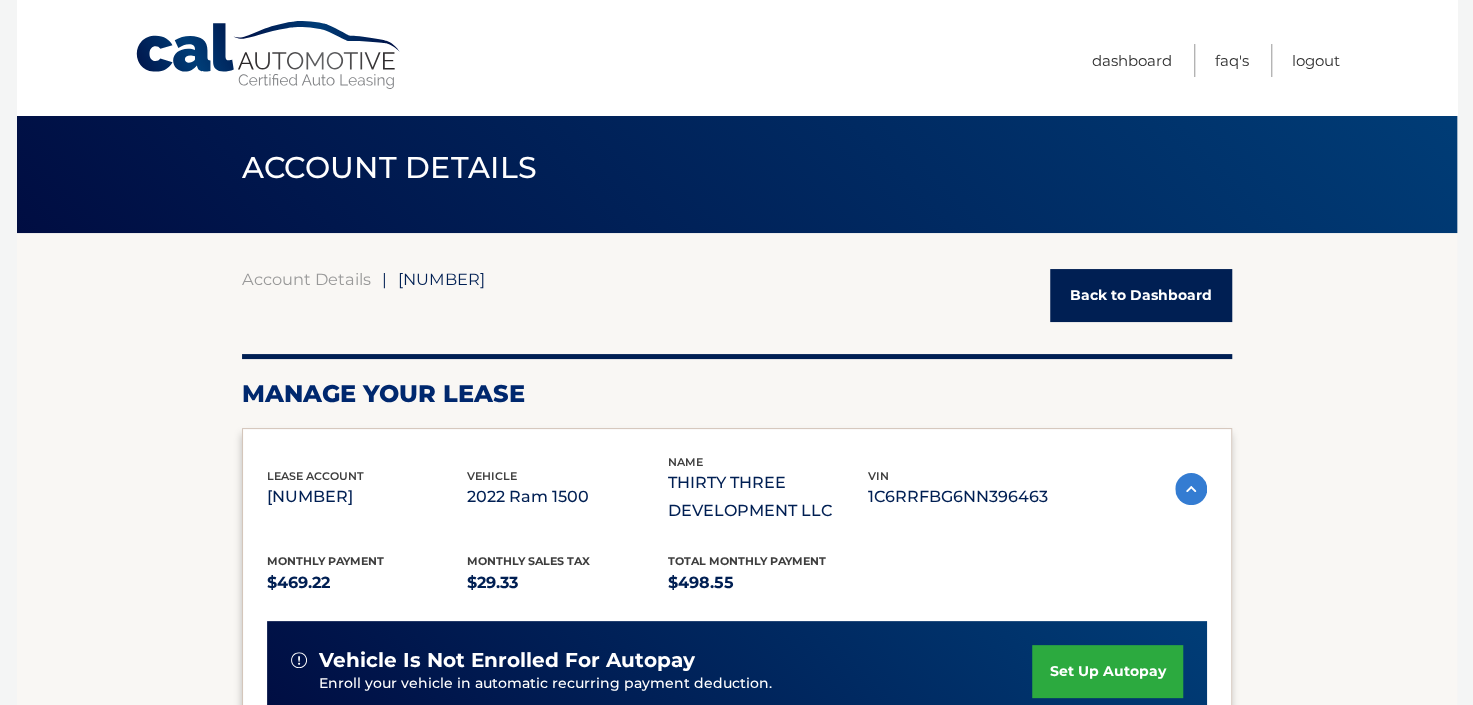 scroll, scrollTop: 0, scrollLeft: 0, axis: both 